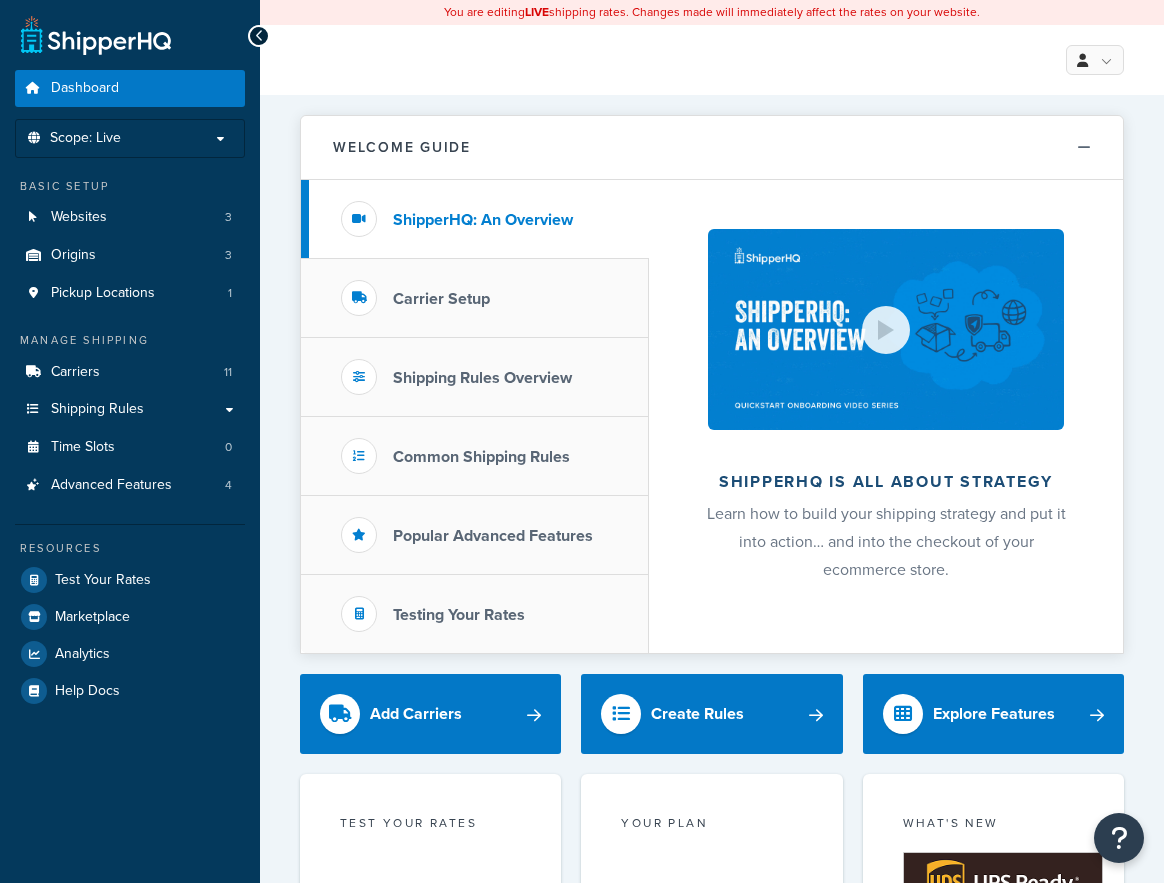 scroll, scrollTop: 0, scrollLeft: 0, axis: both 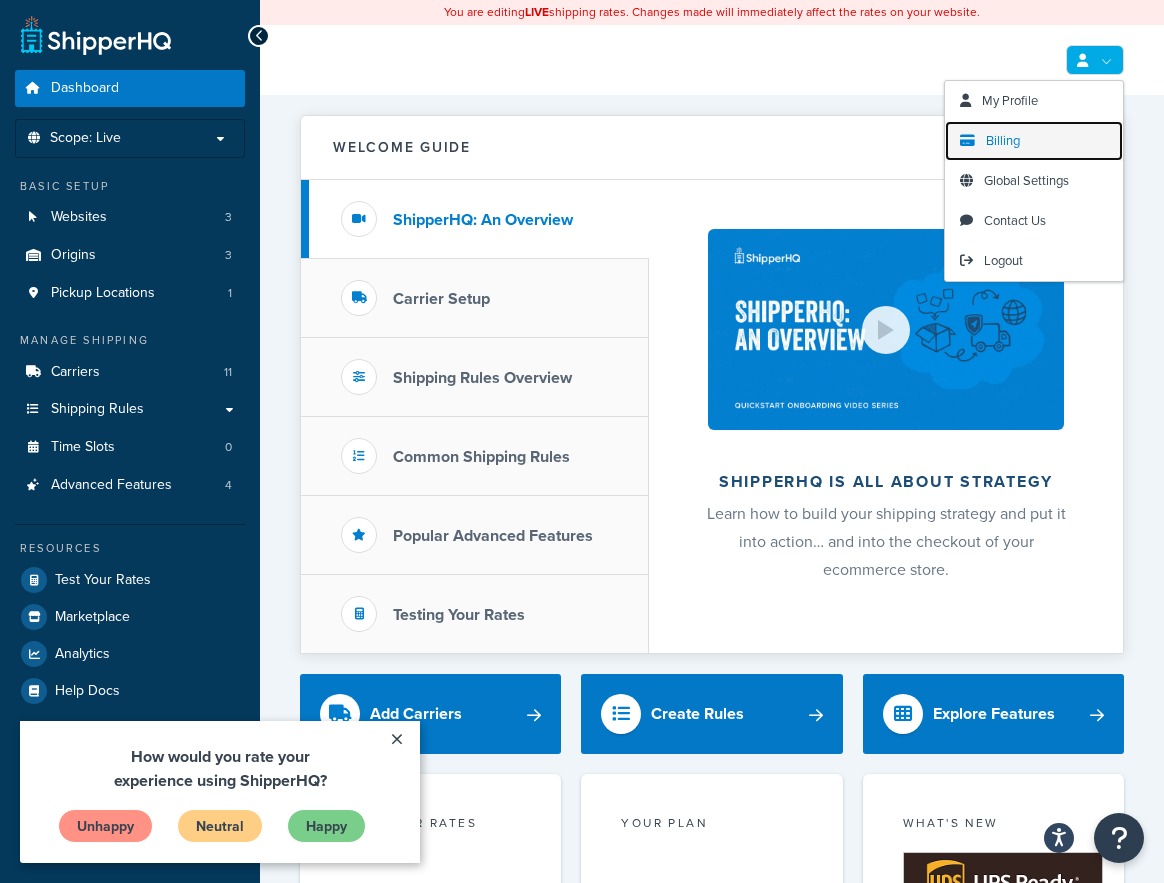 click on "Billing" at bounding box center [1003, 140] 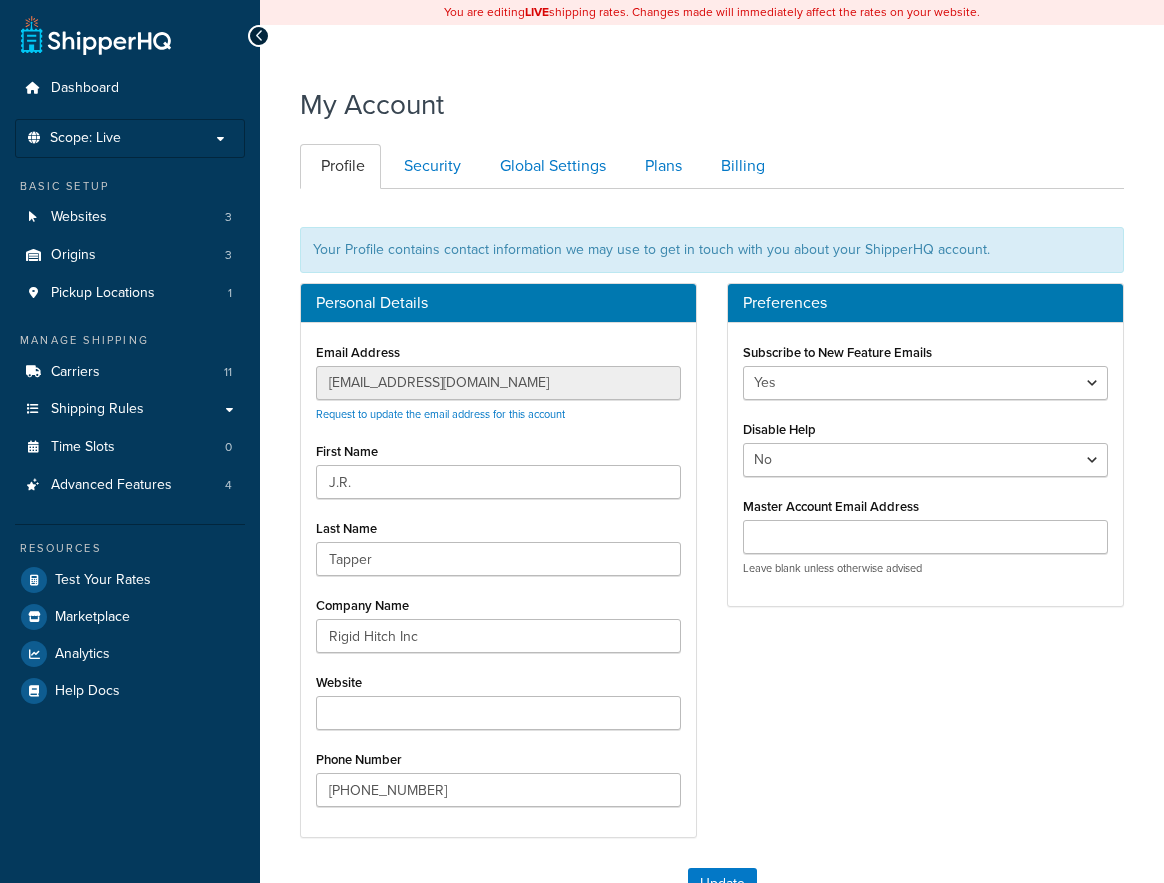 scroll, scrollTop: 0, scrollLeft: 0, axis: both 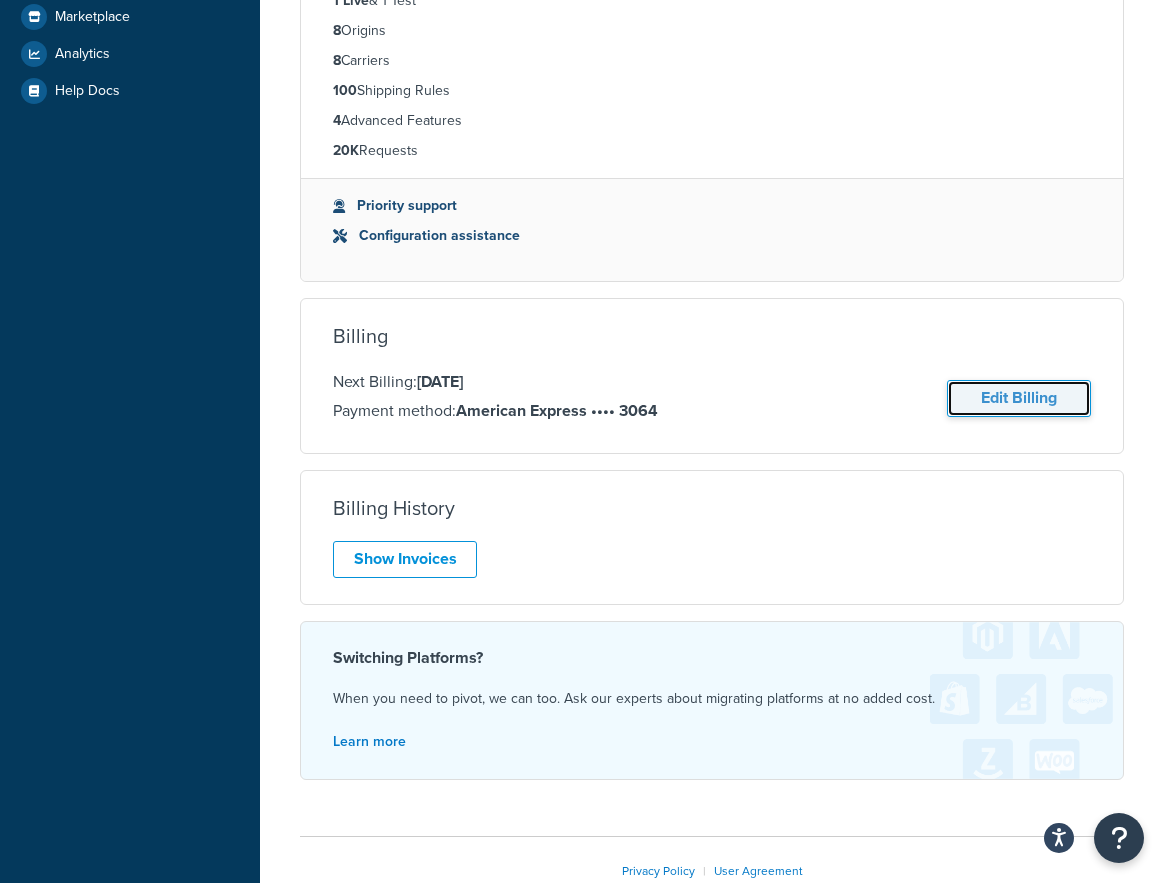 click on "Edit Billing" at bounding box center [1019, 398] 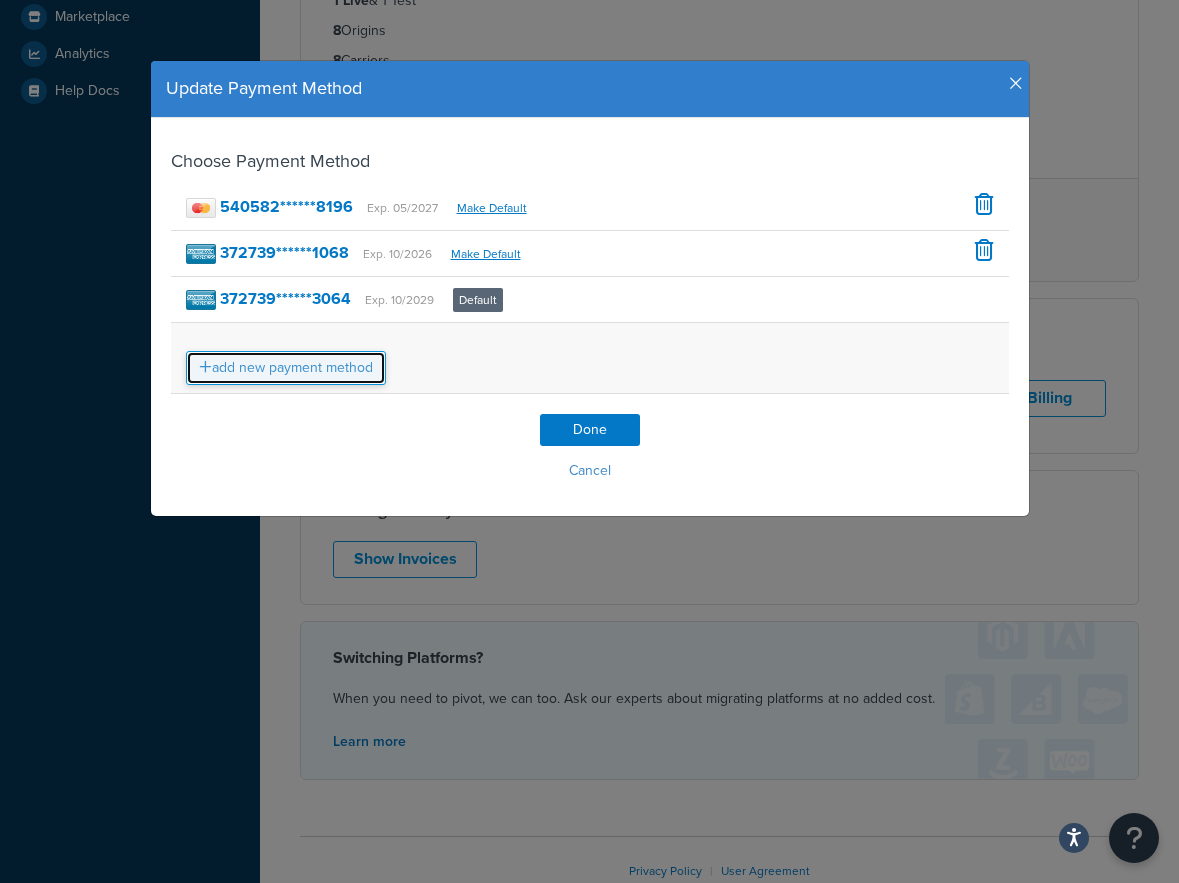 click on "add new payment method" at bounding box center [286, 368] 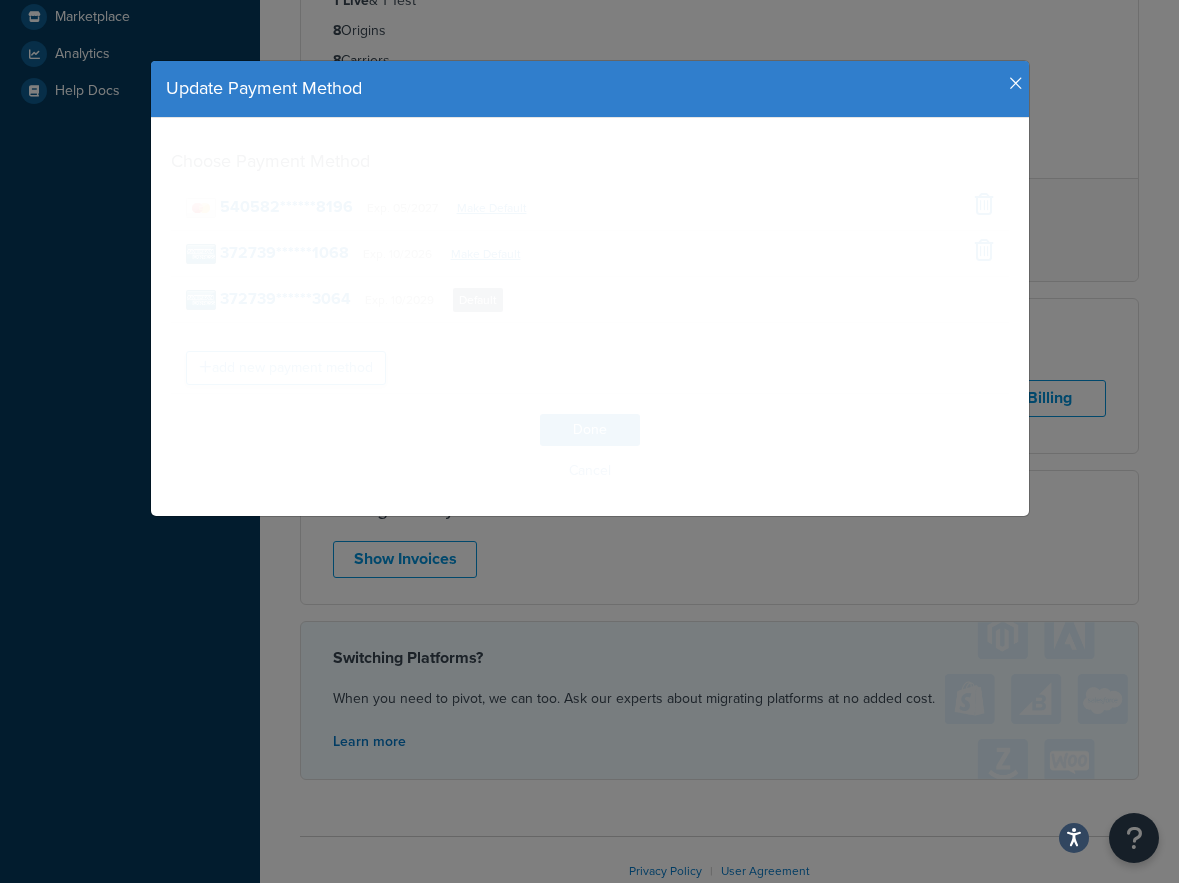 select on "MN" 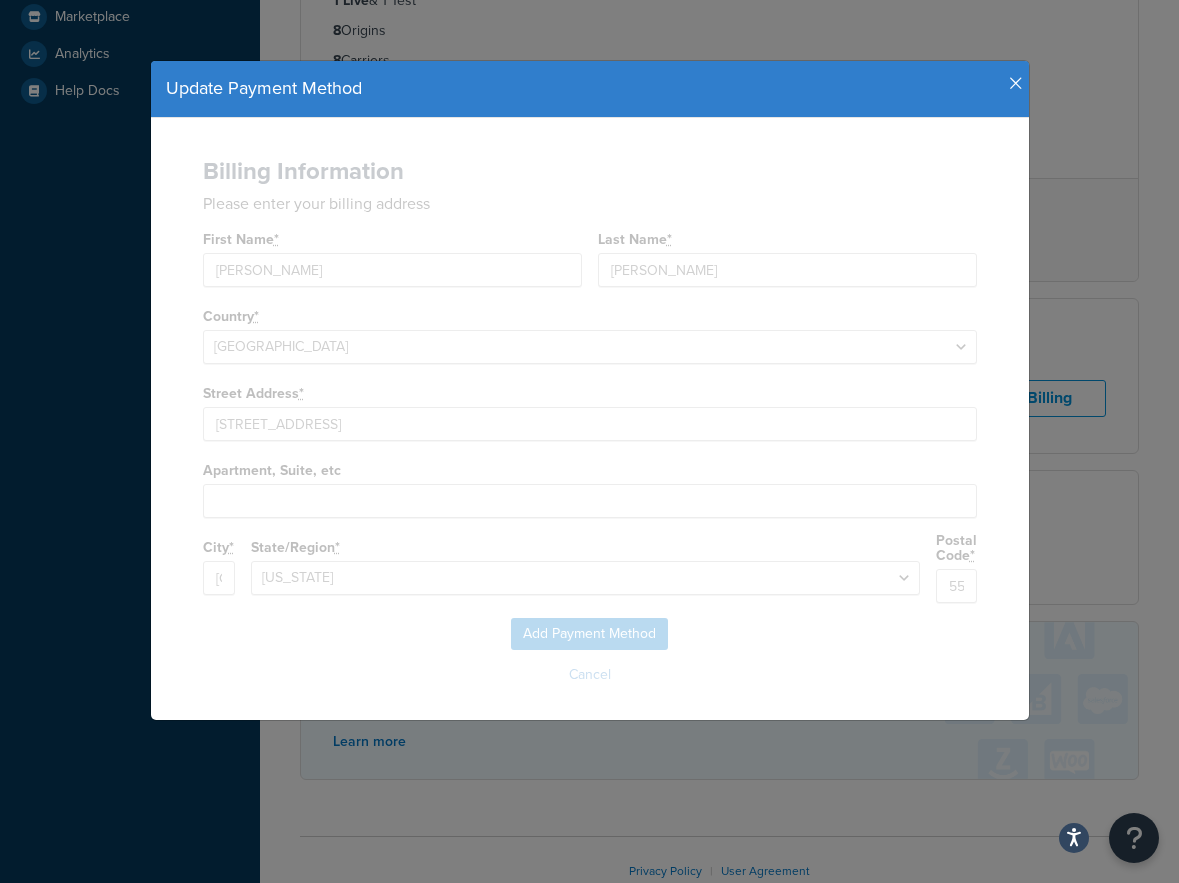 select 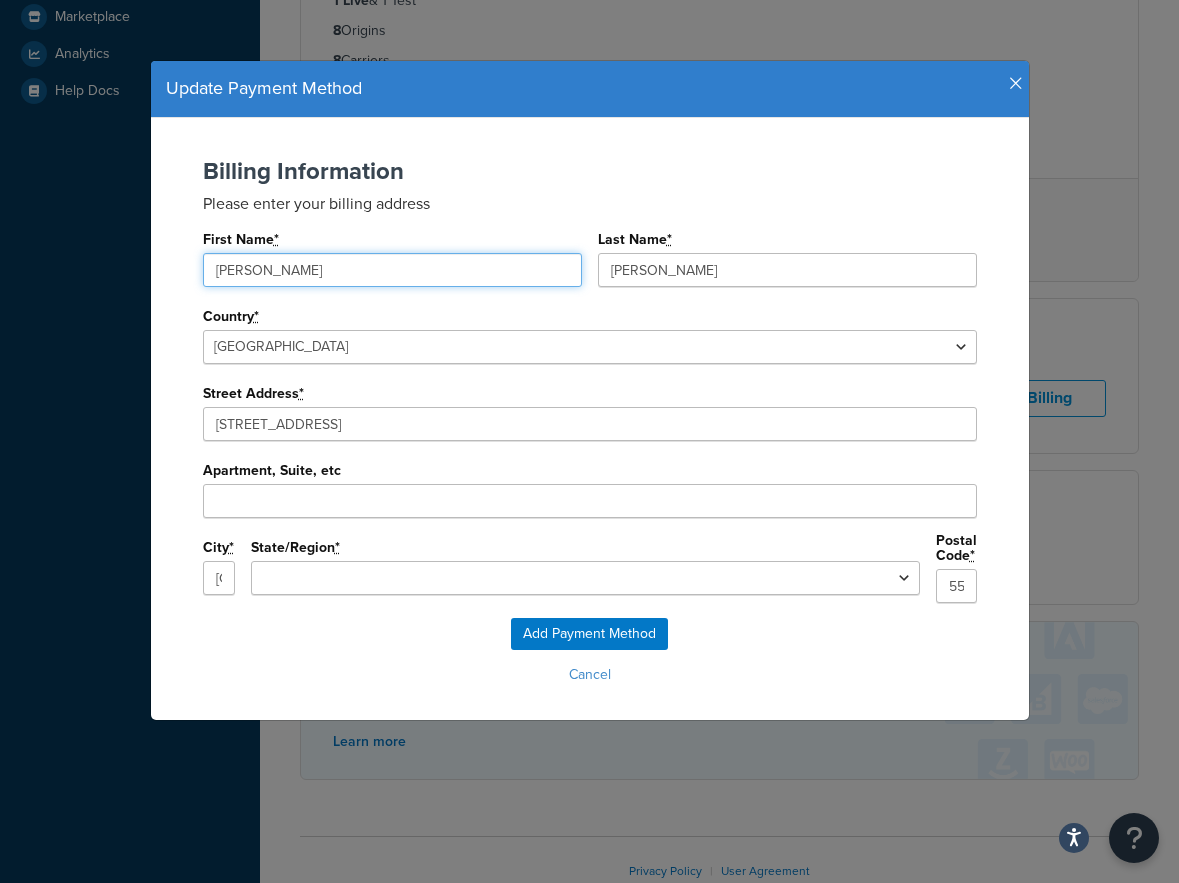 click on "Eldon" at bounding box center (392, 270) 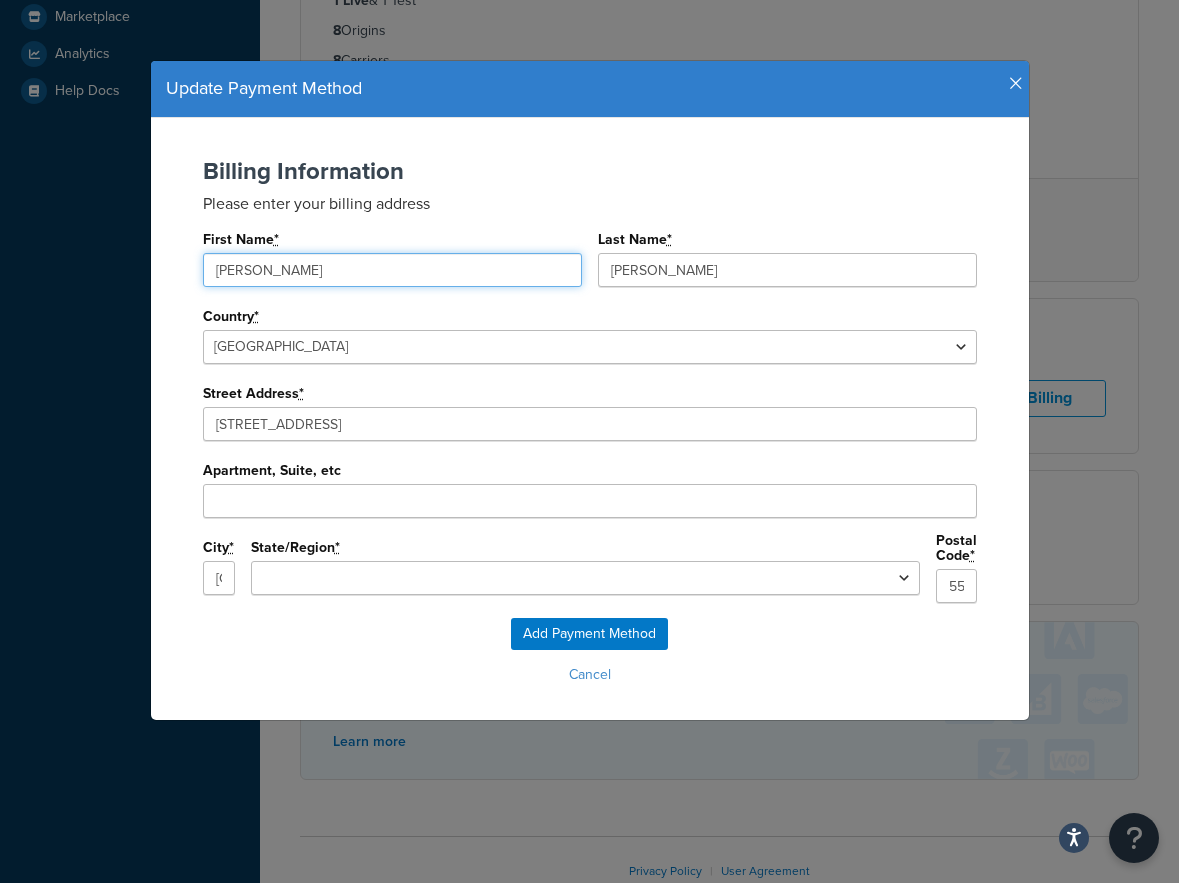 type on "Adam" 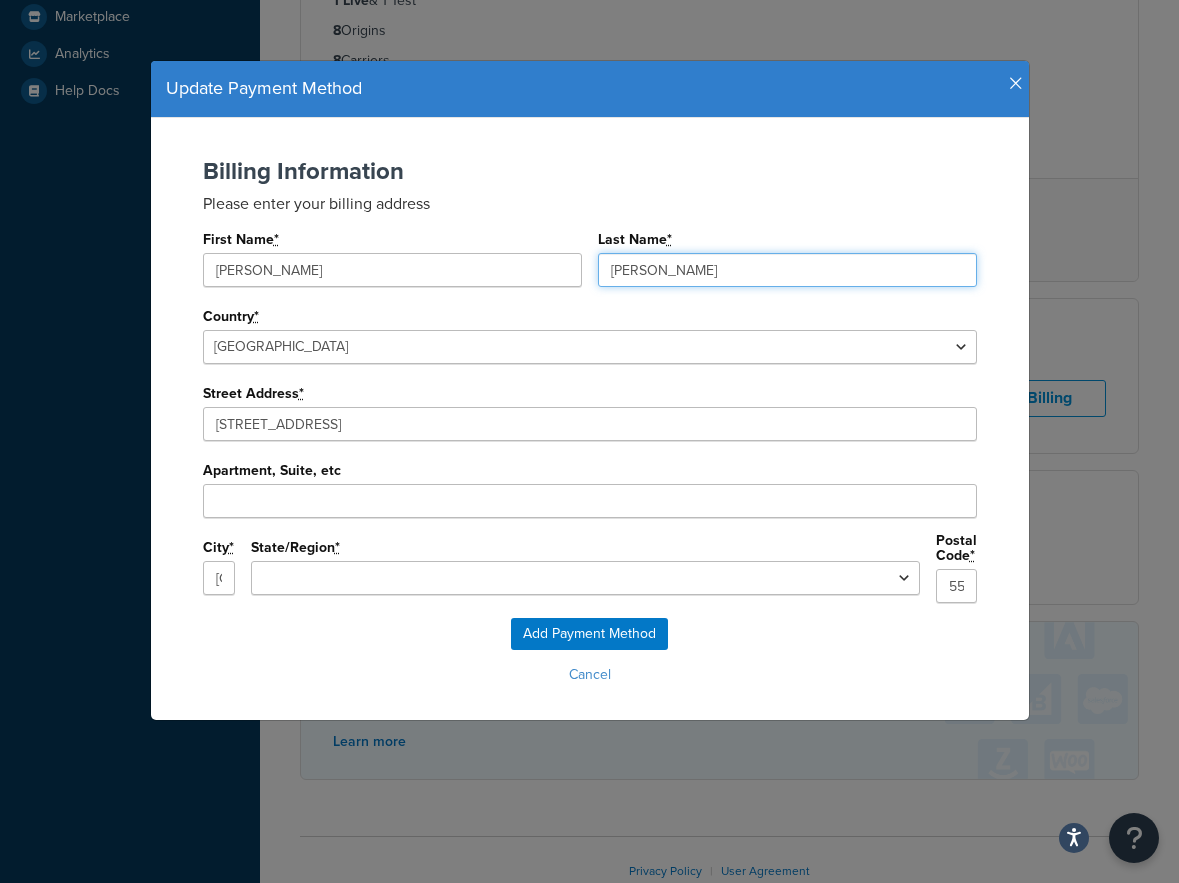 type on "Schenck" 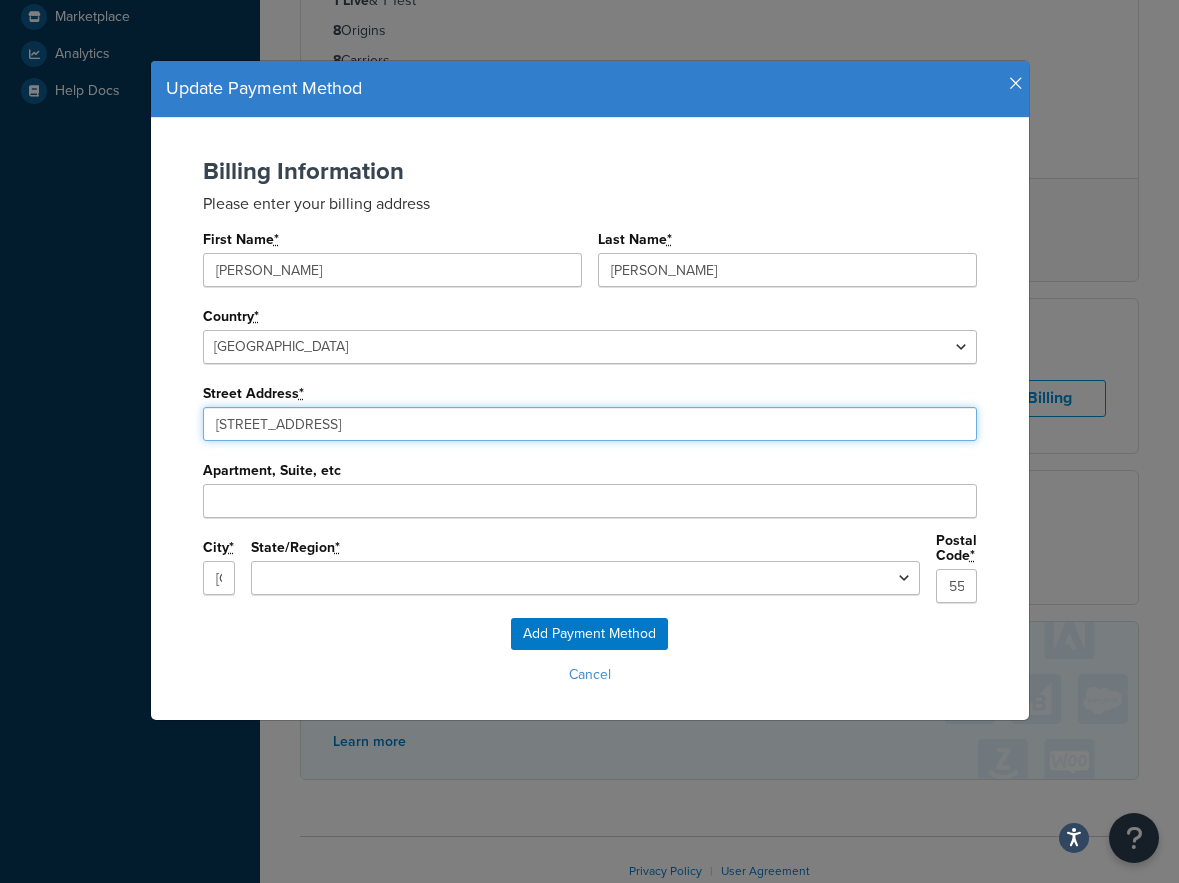 type on "3301 West Burnsville Pkwy" 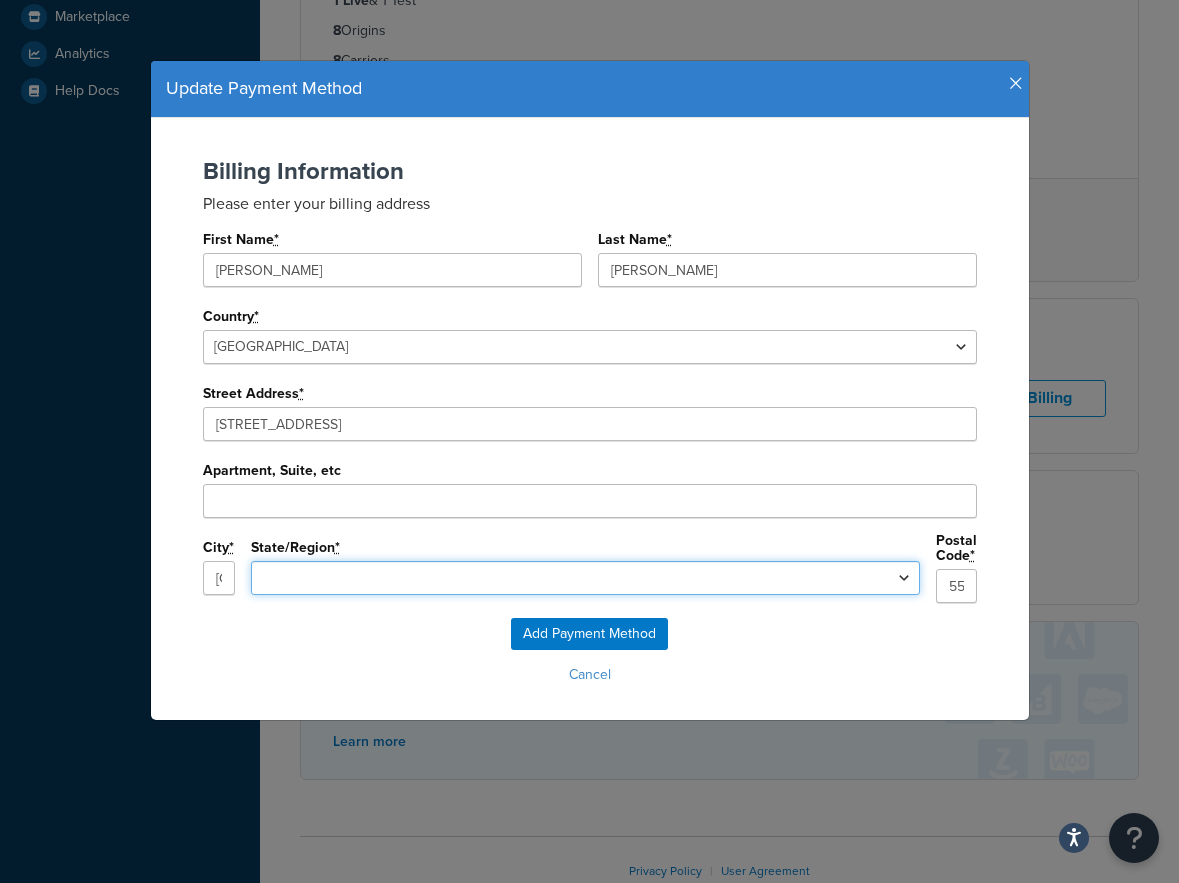 select on "MN" 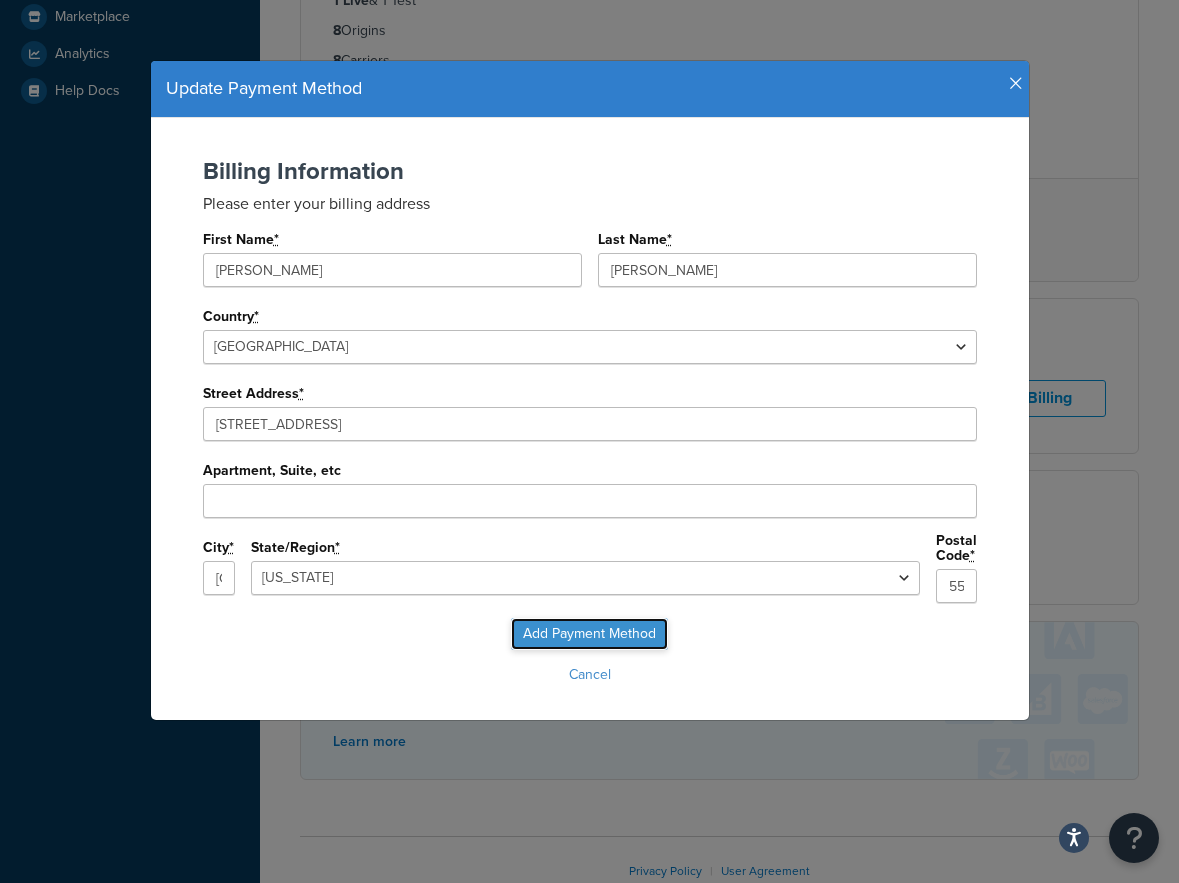 click on "Add Payment Method" at bounding box center [589, 634] 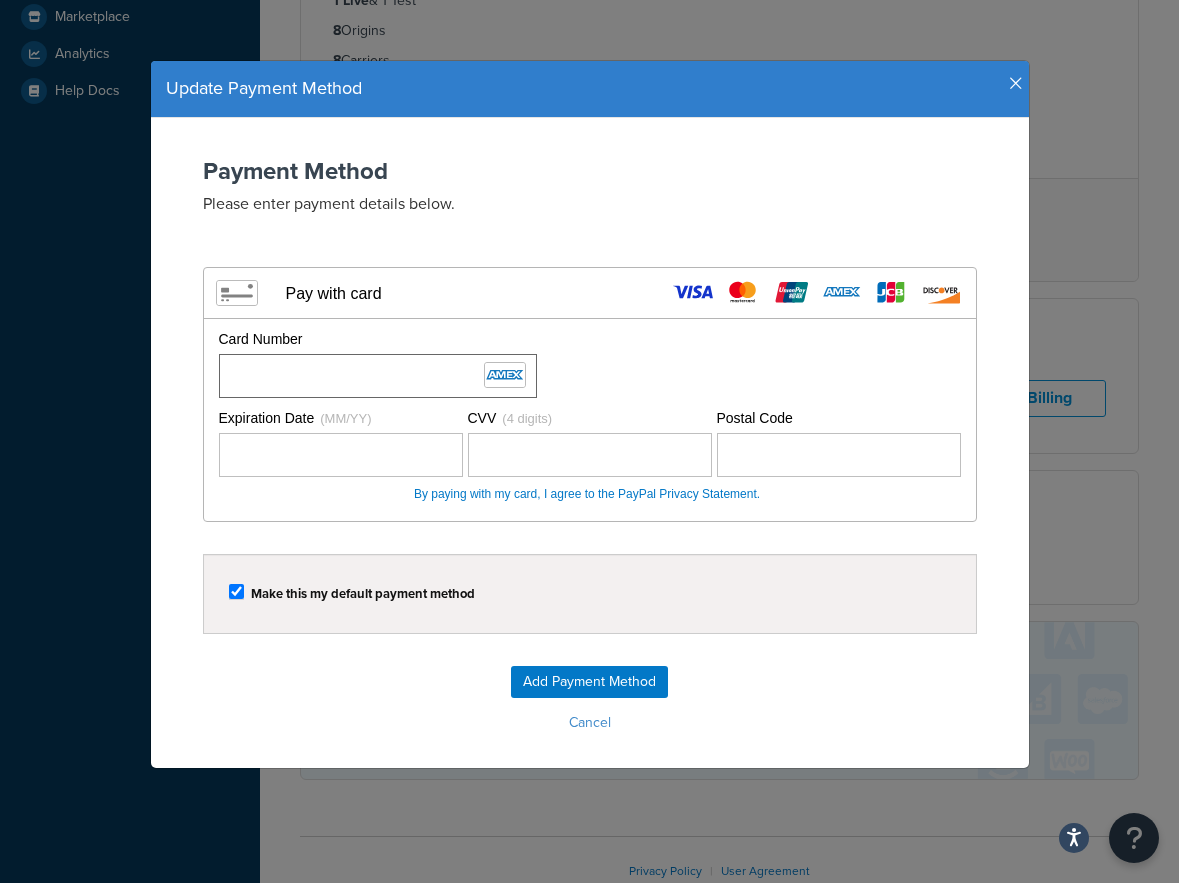 click on "Card Number" at bounding box center (587, 363) 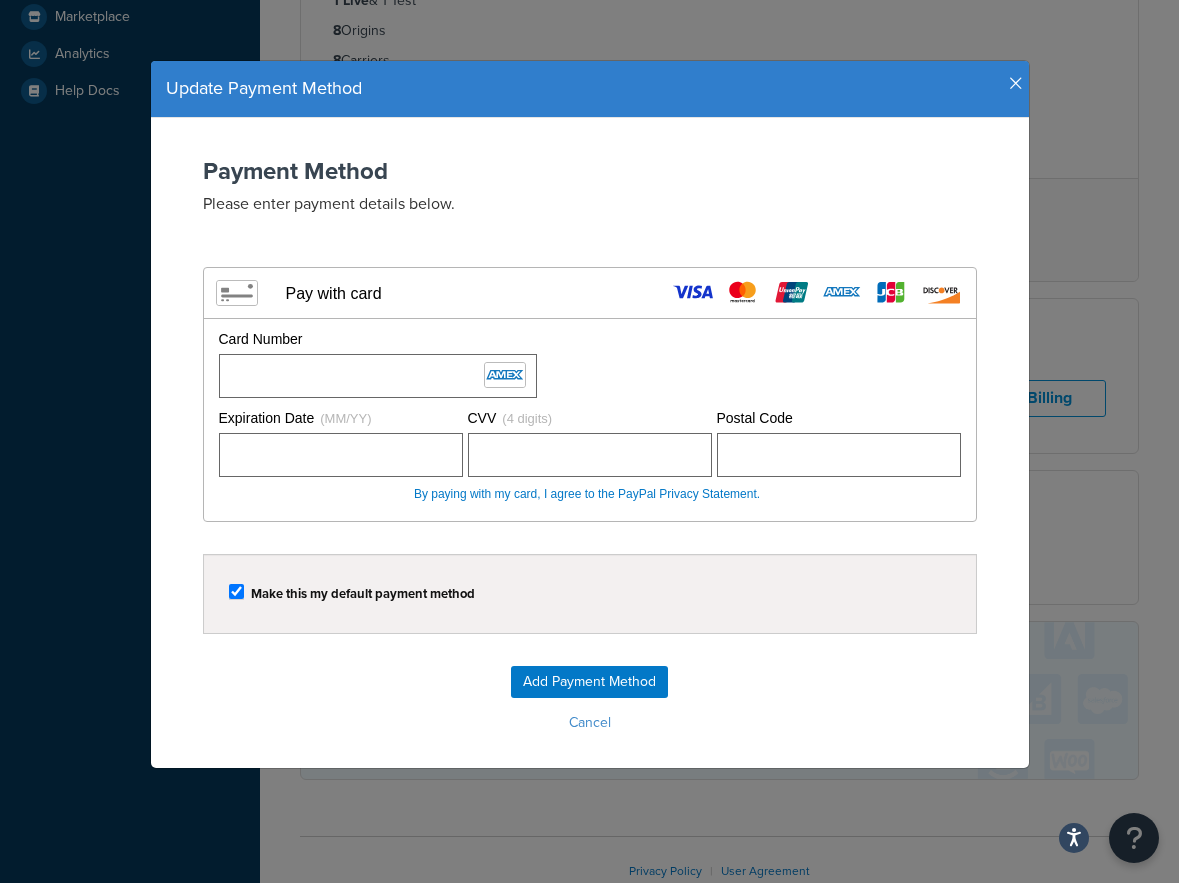 click on "Payment Method
Please enter payment details below.
Visa
MasterCard
Union Pay
American Express
JCB
Discover
Diners Club
Maestro
Elo
Hiper
Hipercard
PayPal Logo
PayPal Credit Logo
X" at bounding box center (590, 448) 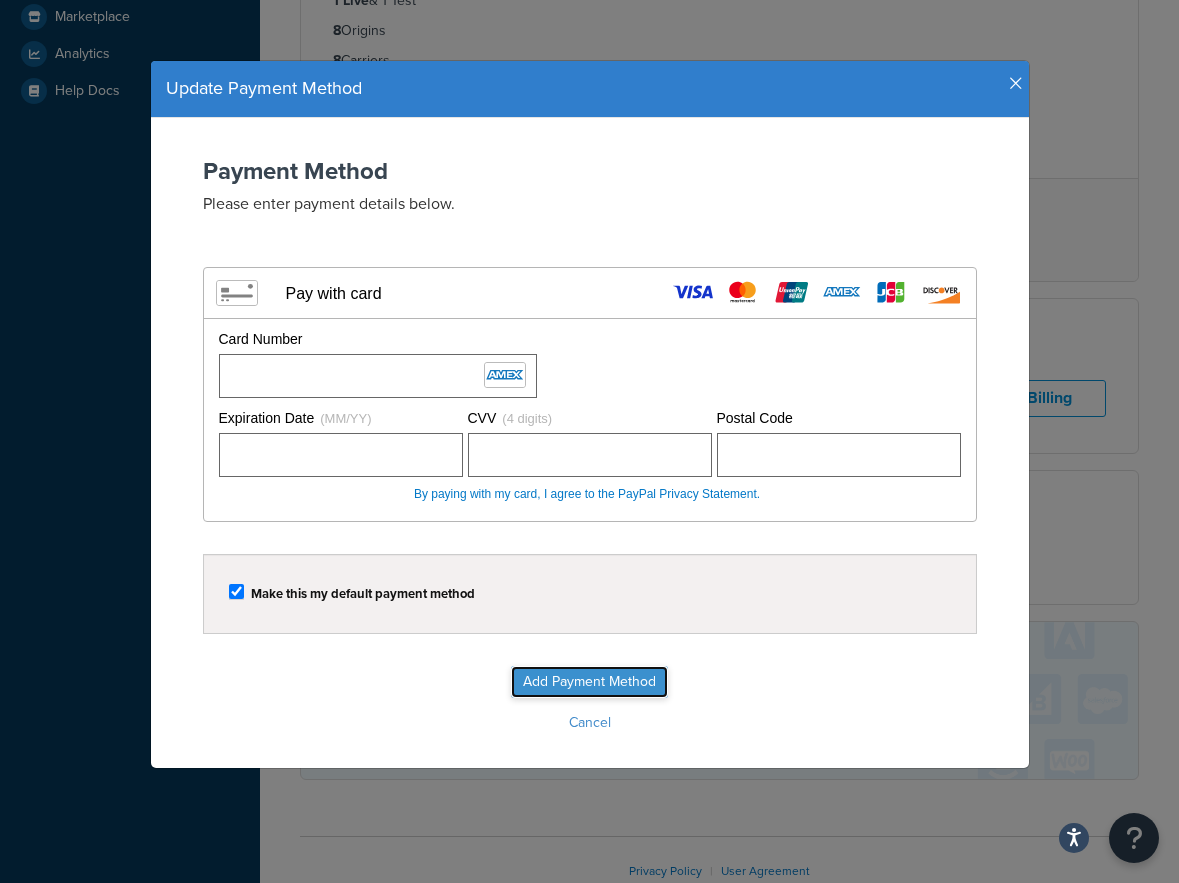 click on "Add Payment Method" at bounding box center [589, 682] 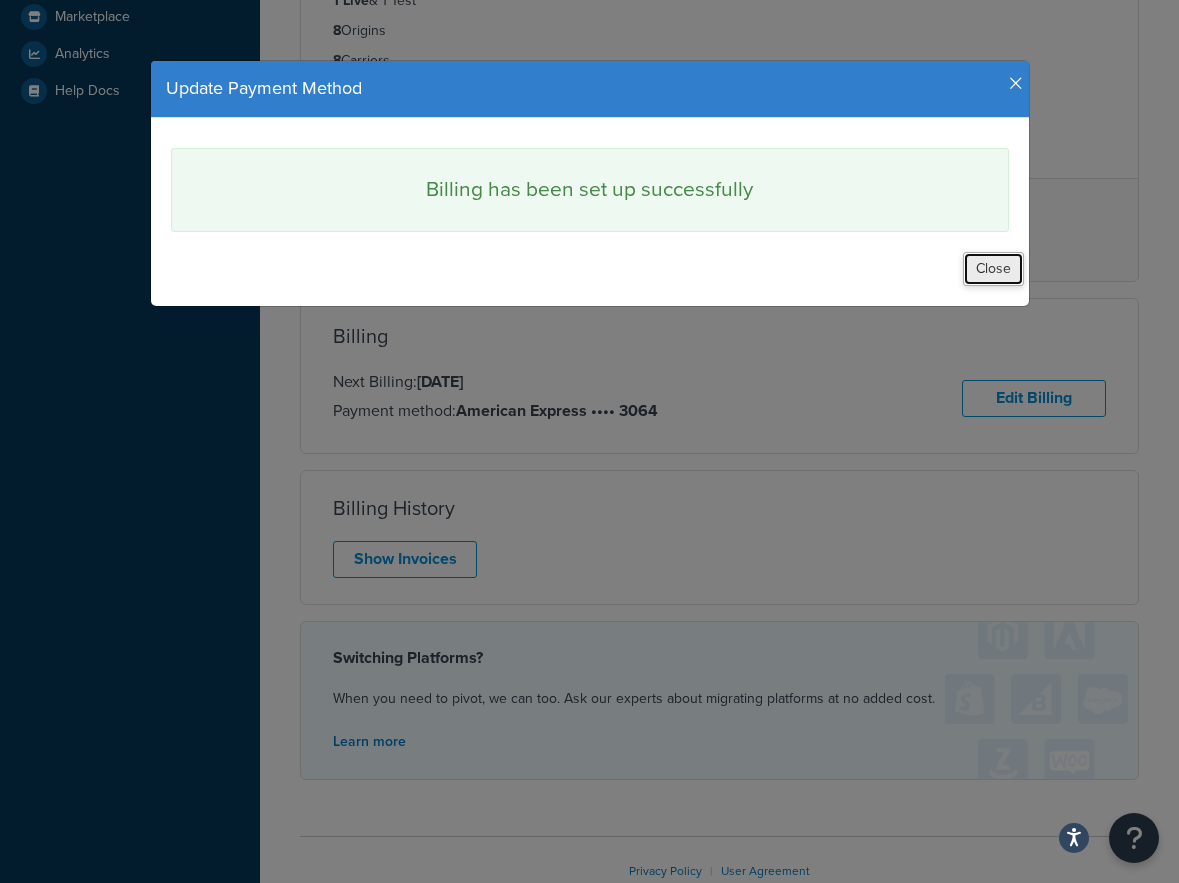 click on "Close" at bounding box center [993, 269] 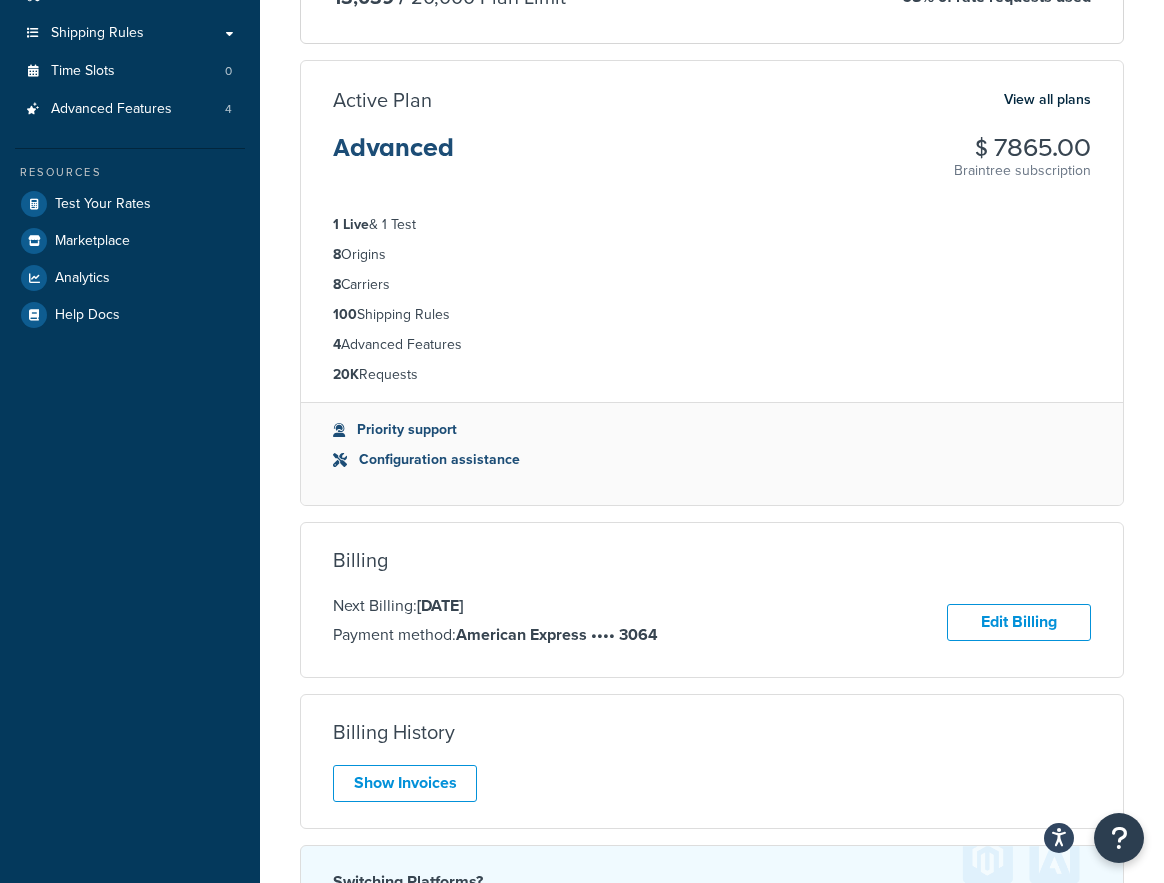 scroll, scrollTop: 400, scrollLeft: 0, axis: vertical 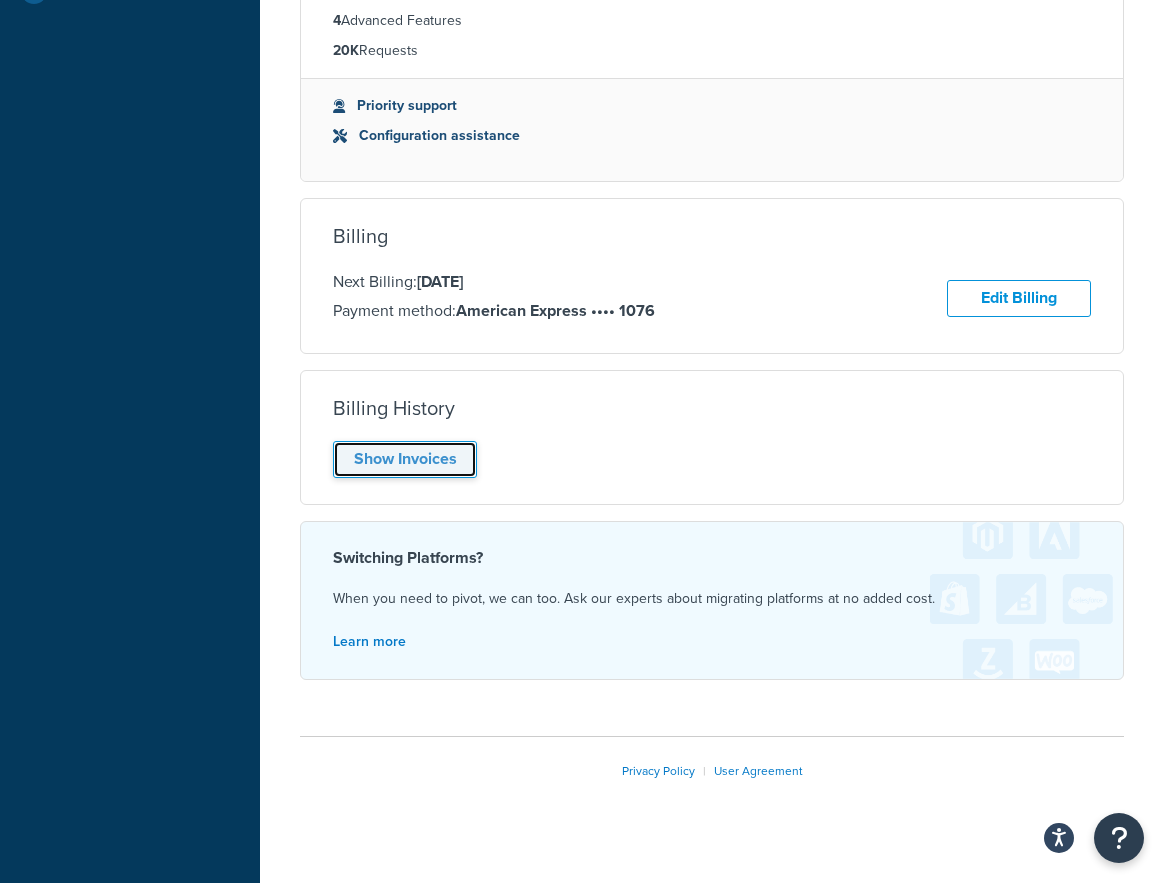click on "Show Invoices" at bounding box center [405, 459] 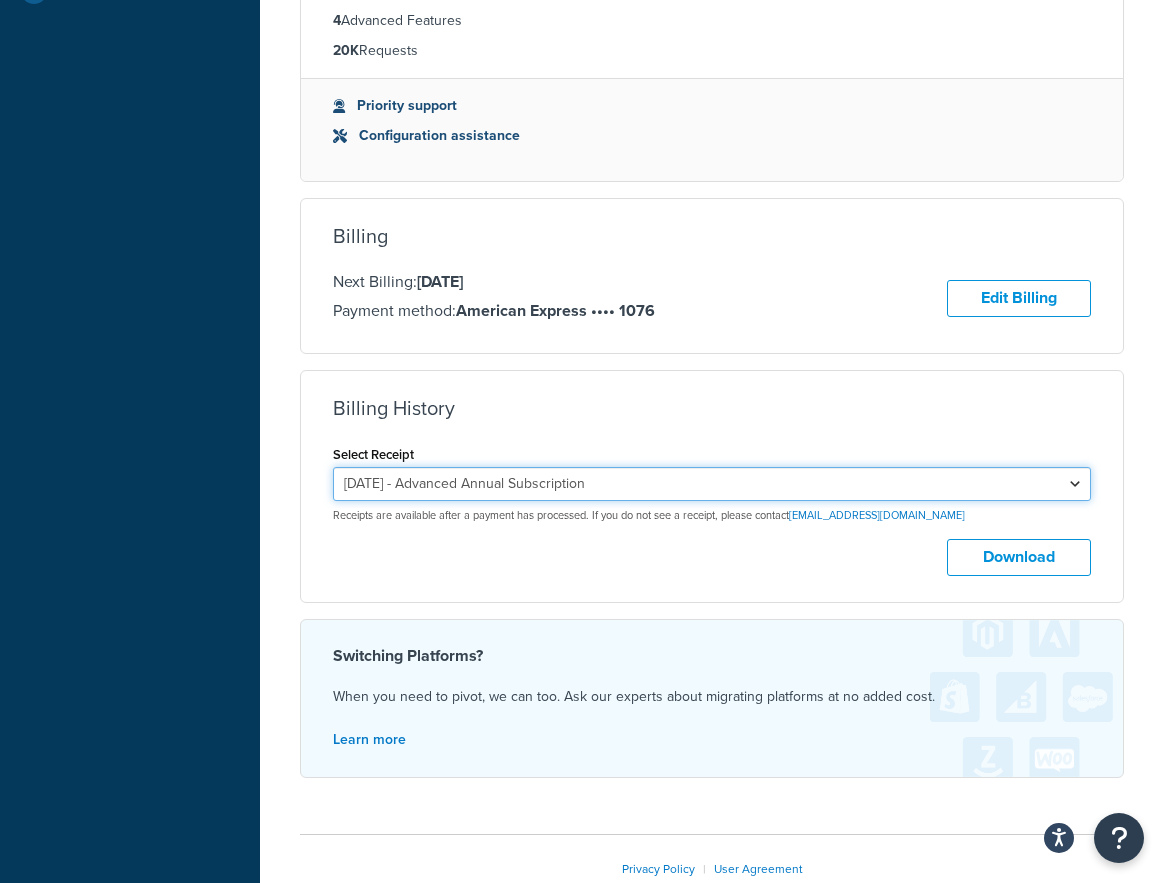 click on "July 1, 2025 - Advanced Annual Subscription
July 1, 2024 - Advanced Annual Subscription
July 3, 2023 - Advanced Annual Subscription
July 1, 2022 - Advanced Annual Subscription
July 1, 2021 - Advanced Annual Subscription
July 1, 2020 - Advanced Annual Subscription" at bounding box center [712, 484] 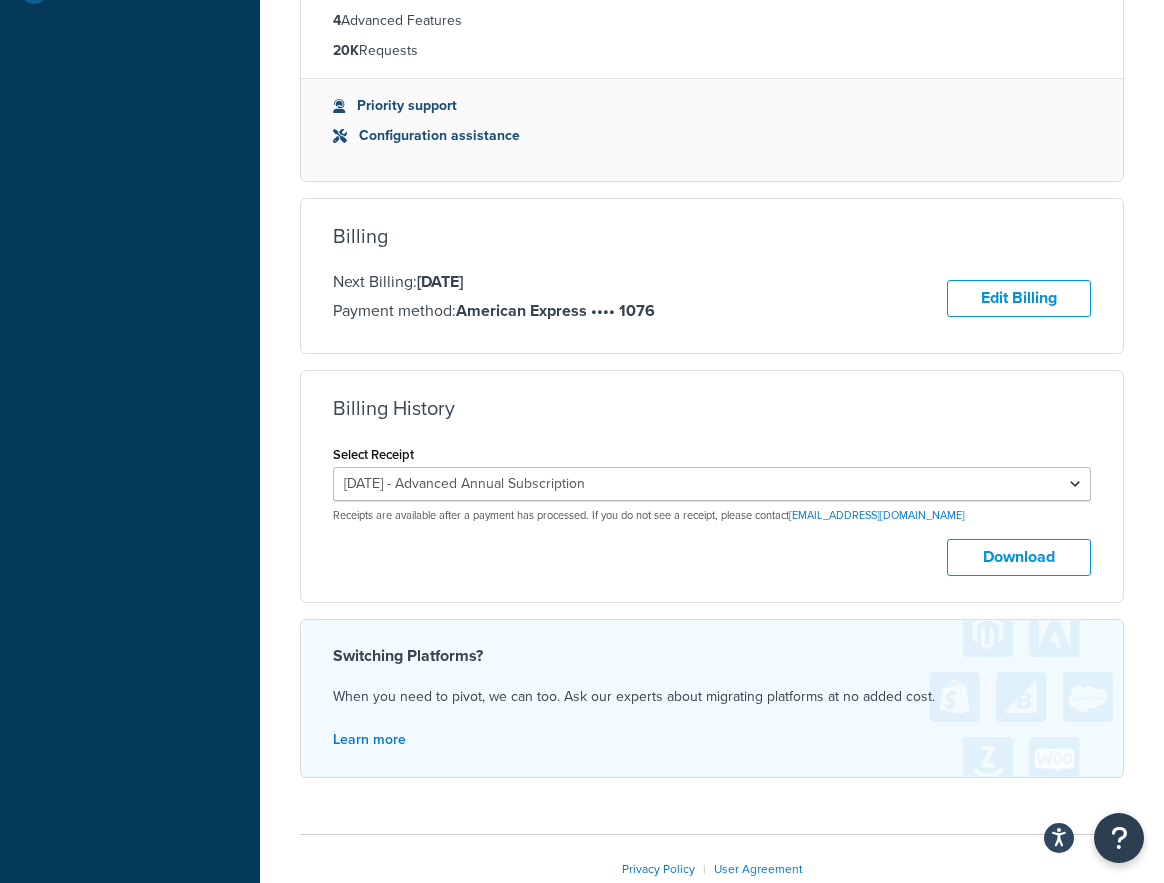 click on "Billing History
Select Receipt July 1, 2025 - Advanced Annual Subscription
July 1, 2024 - Advanced Annual Subscription
July 3, 2023 - Advanced Annual Subscription
July 1, 2022 - Advanced Annual Subscription
July 1, 2021 - Advanced Annual Subscription
July 1, 2020 - Advanced Annual Subscription Receipts are available after a payment has processed. If you do not see a receipt, please contact  billing@shipperhq.com
Download" at bounding box center [712, 486] 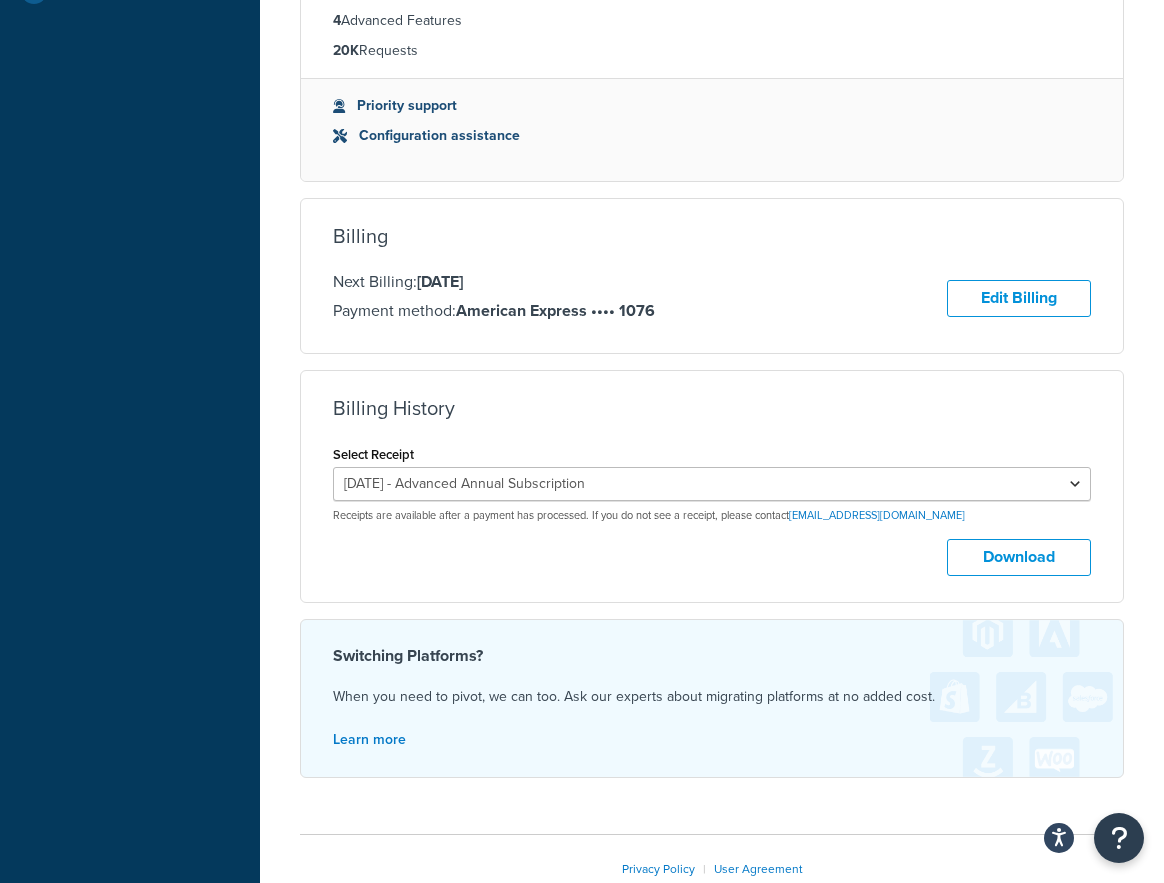 scroll, scrollTop: 600, scrollLeft: 0, axis: vertical 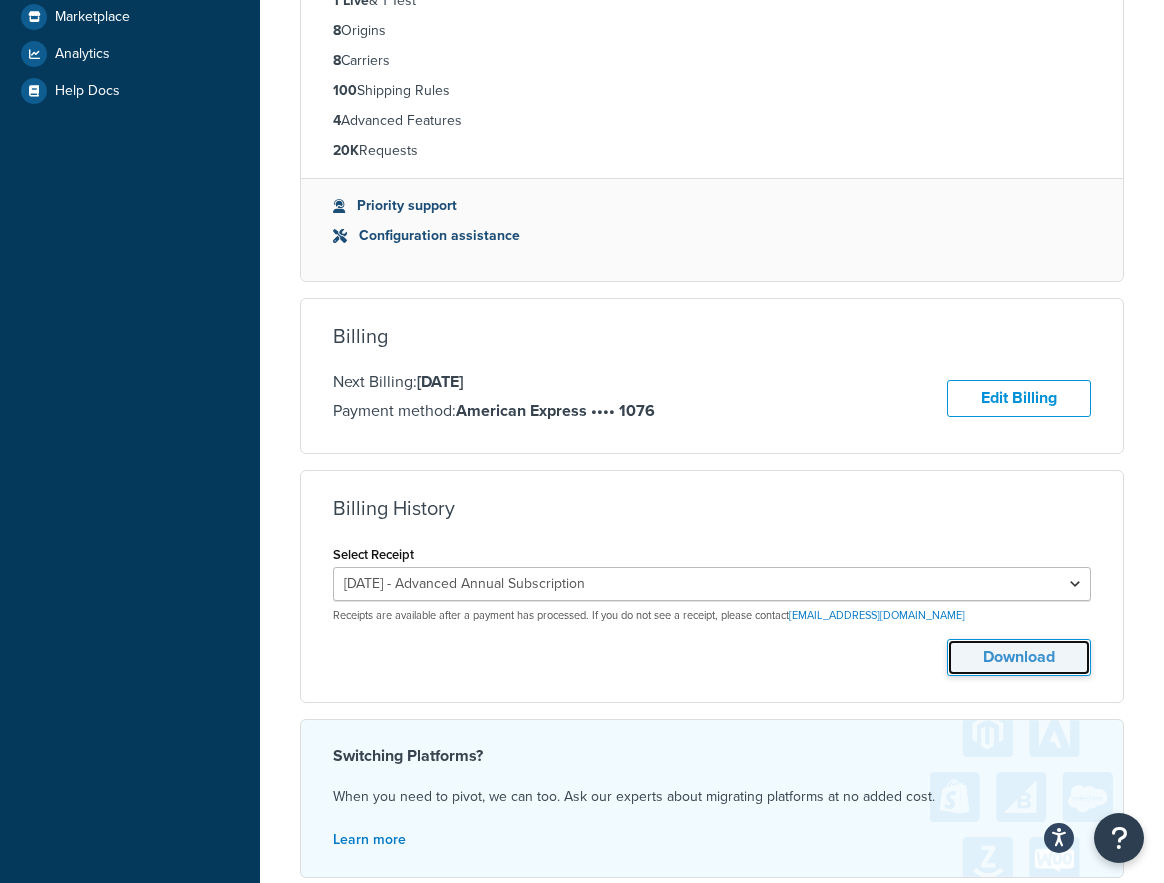 click on "Download" at bounding box center (1019, 657) 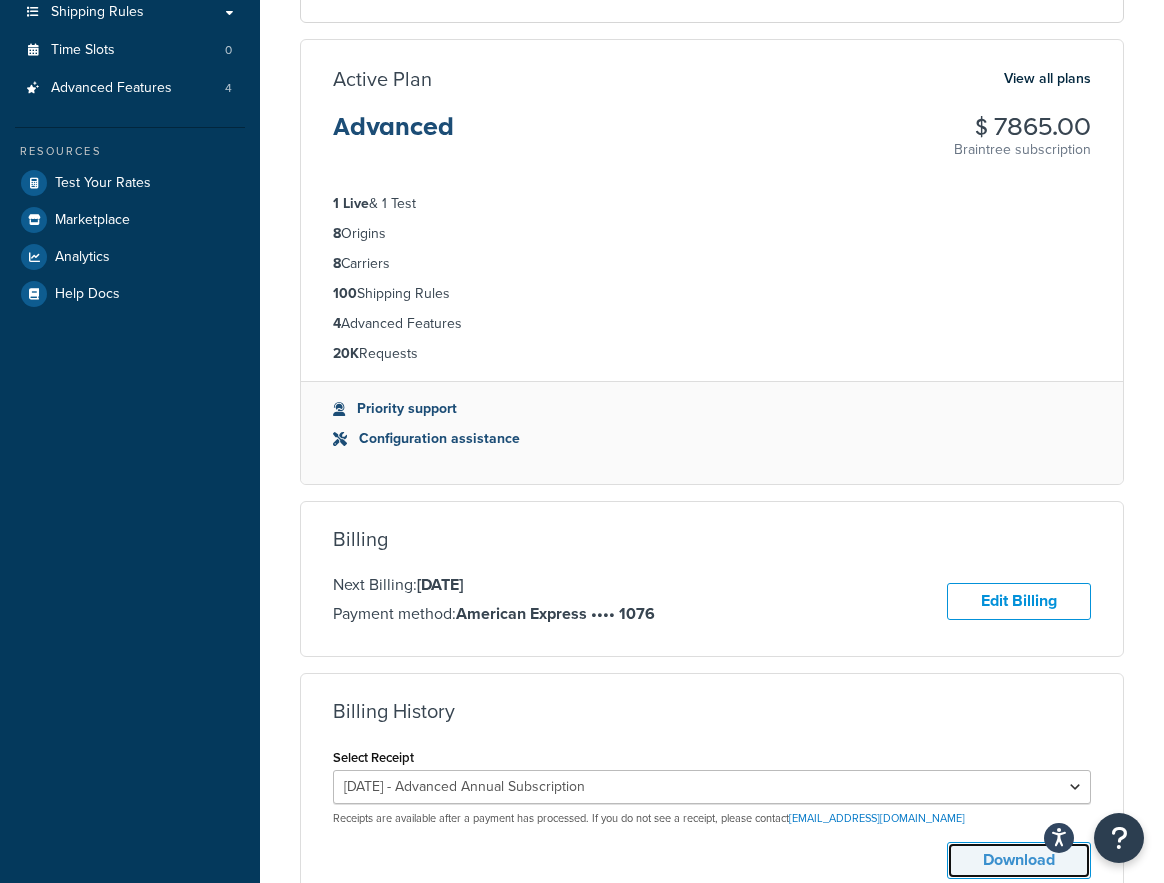 scroll, scrollTop: 0, scrollLeft: 0, axis: both 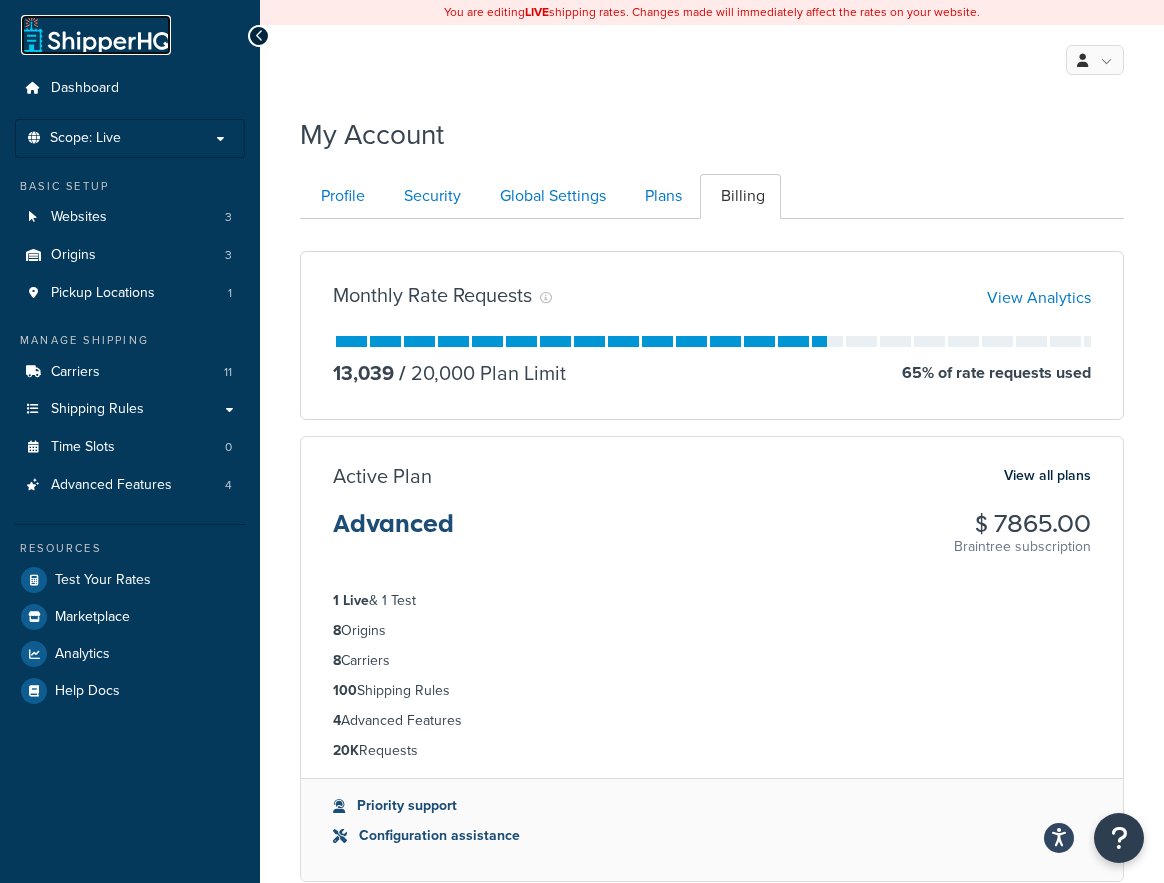 click at bounding box center [96, 35] 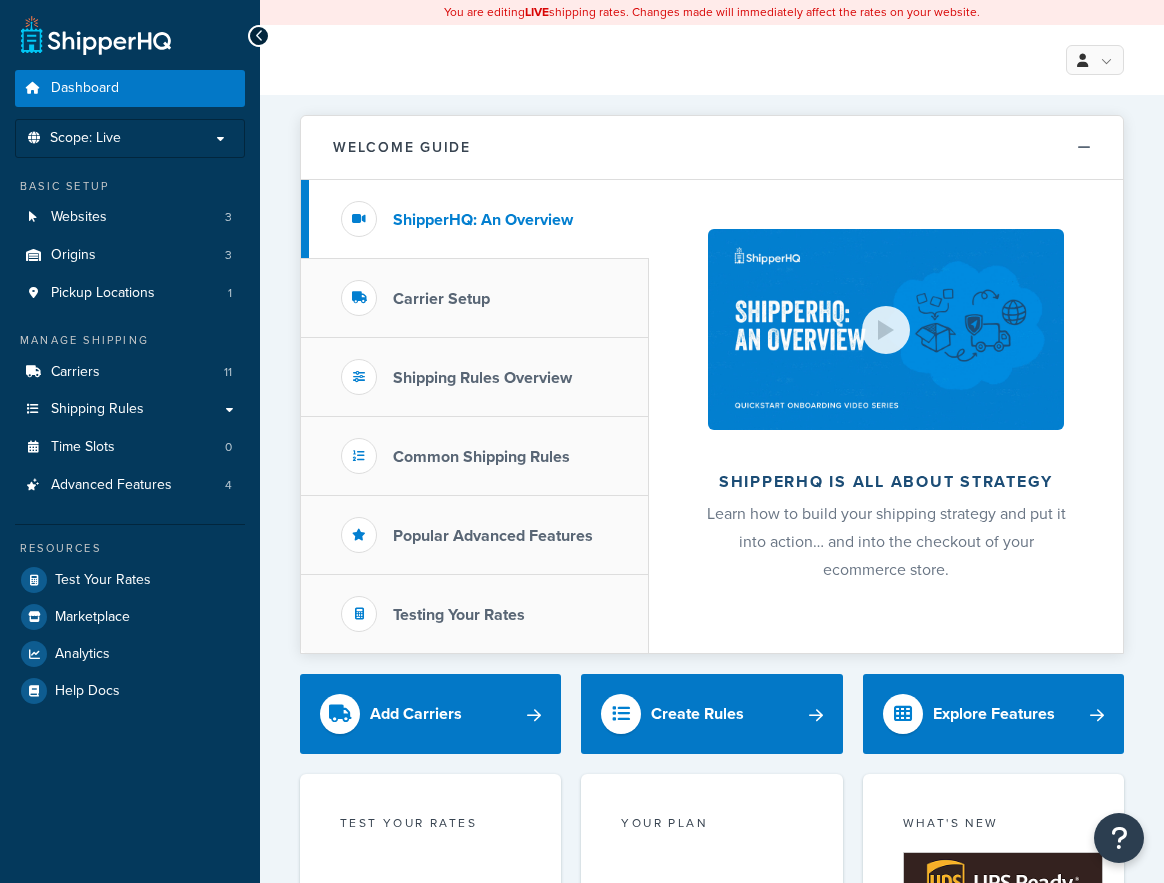 scroll, scrollTop: 0, scrollLeft: 0, axis: both 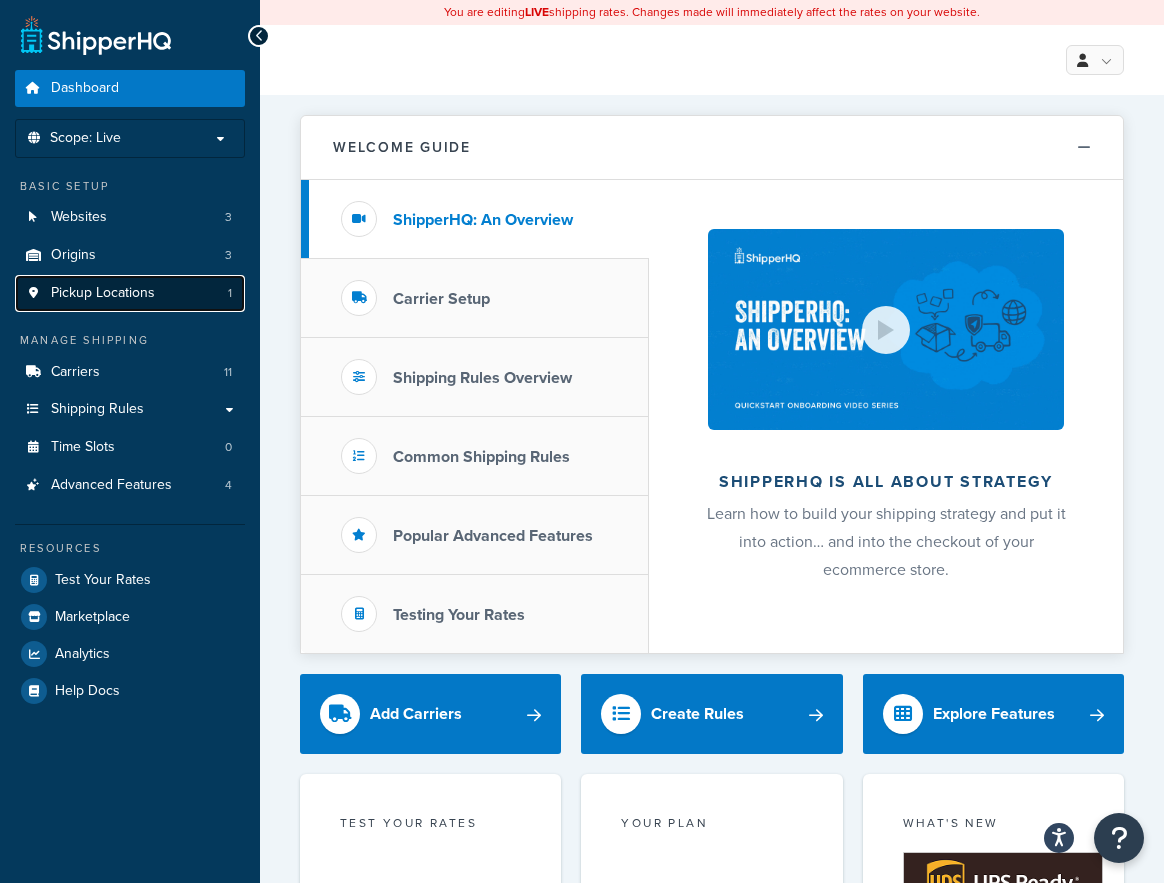 click on "Pickup Locations" at bounding box center [103, 293] 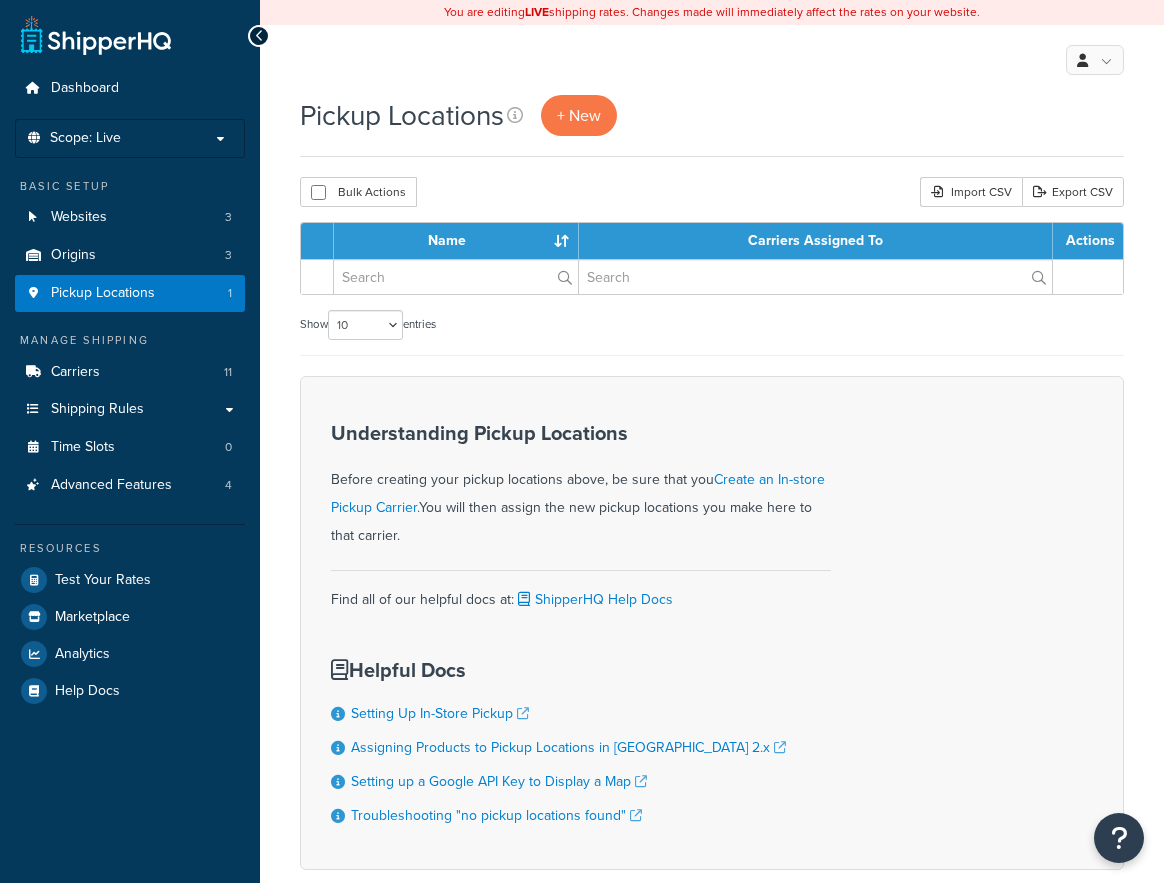 scroll, scrollTop: 0, scrollLeft: 0, axis: both 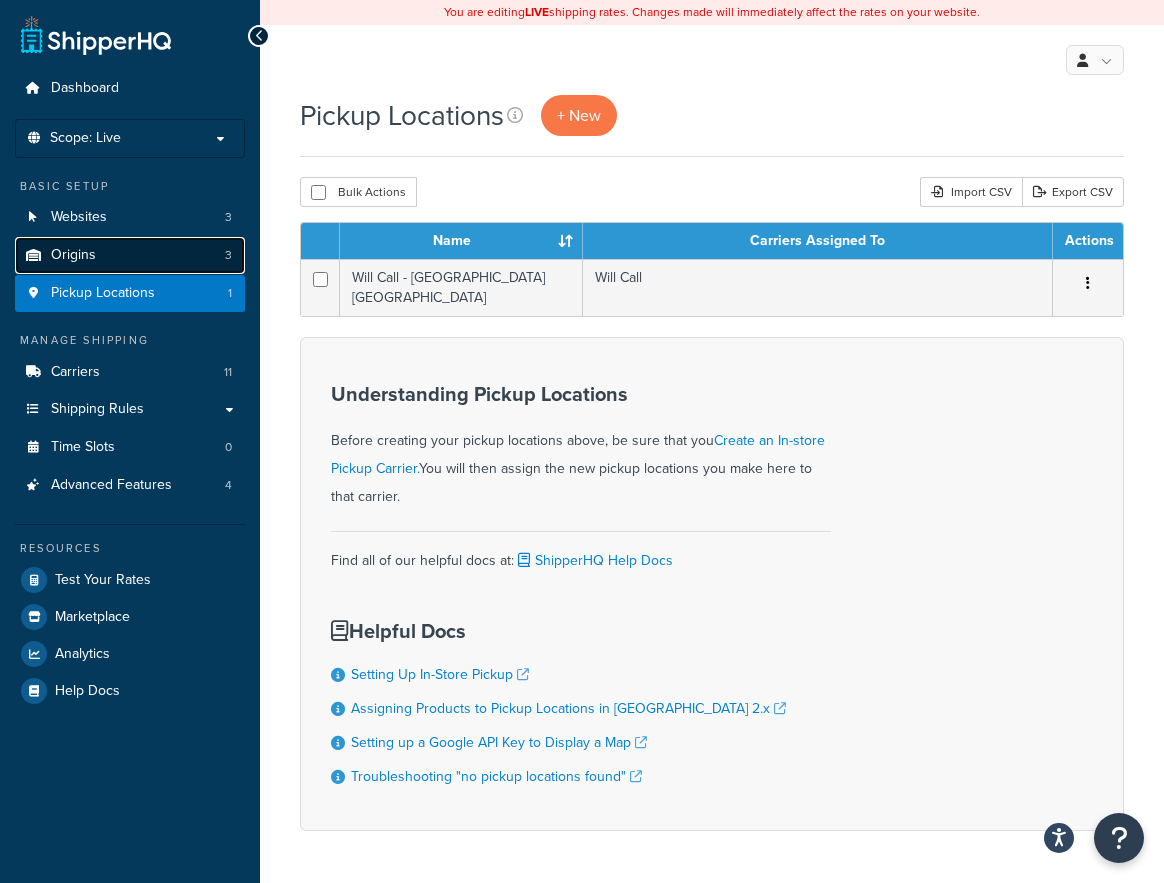 click on "Origins" at bounding box center [73, 255] 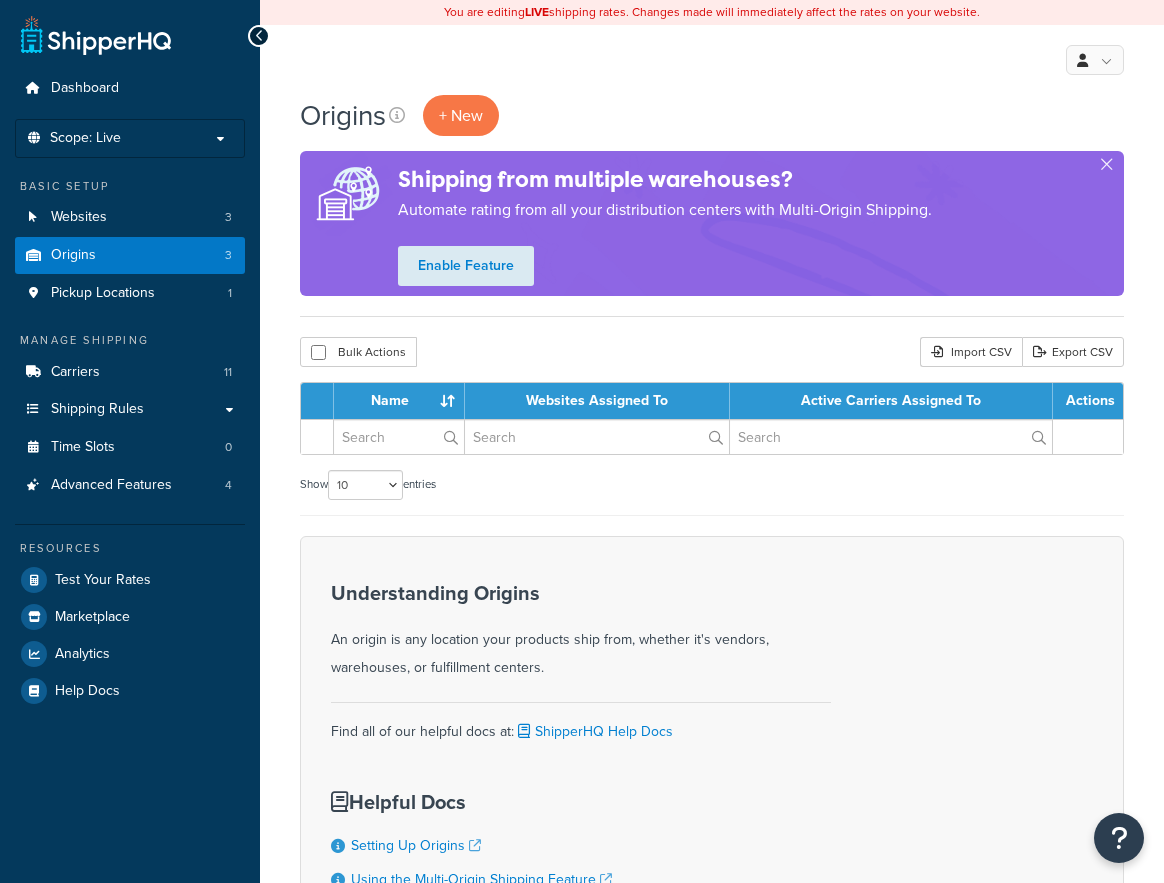 scroll, scrollTop: 0, scrollLeft: 0, axis: both 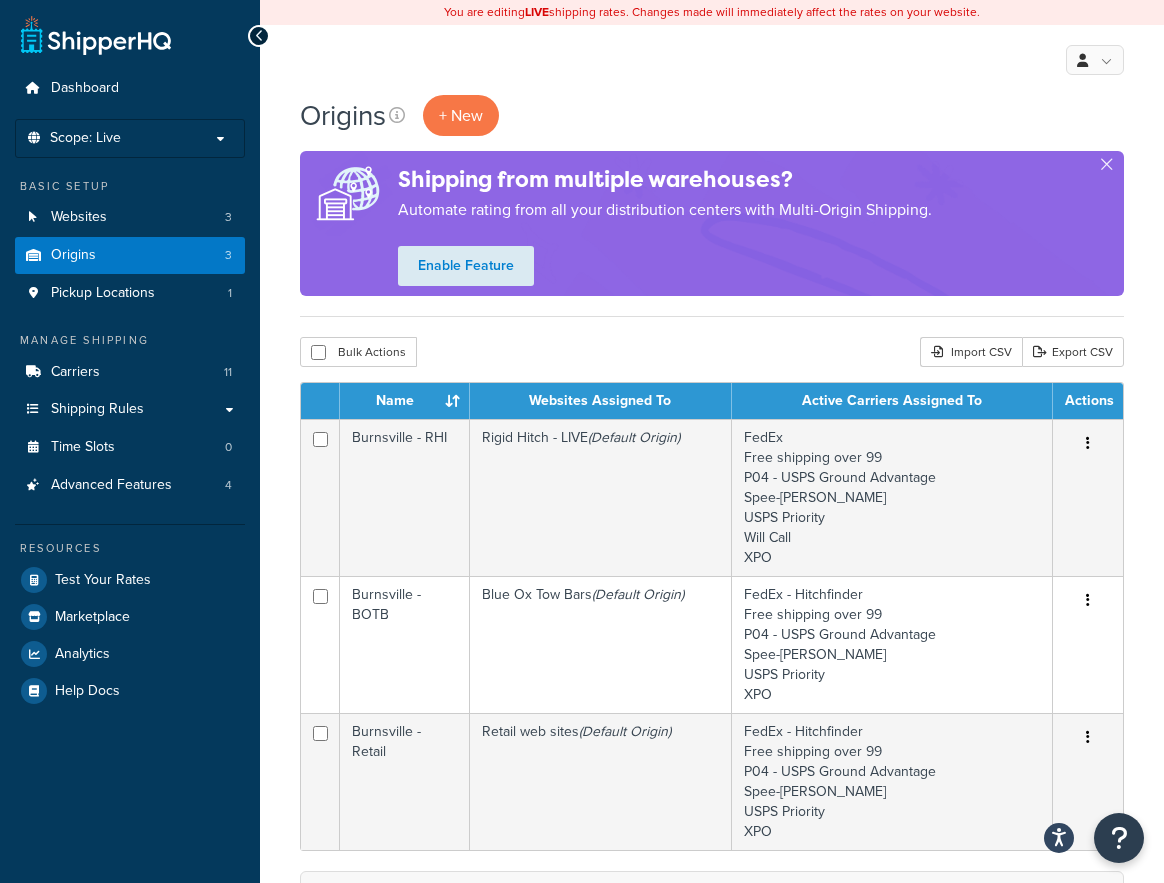 click on "Origins
+ New" at bounding box center [712, 115] 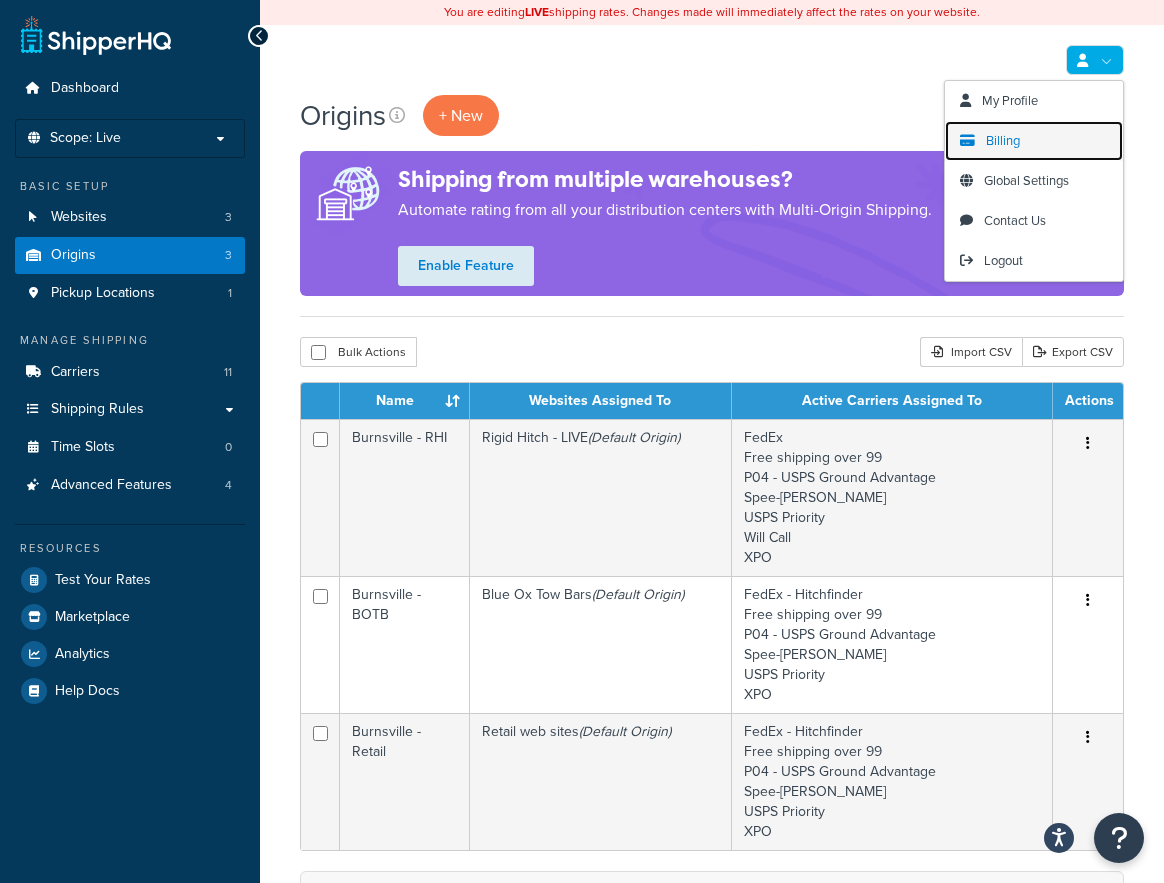 click on "Billing" at bounding box center (1003, 140) 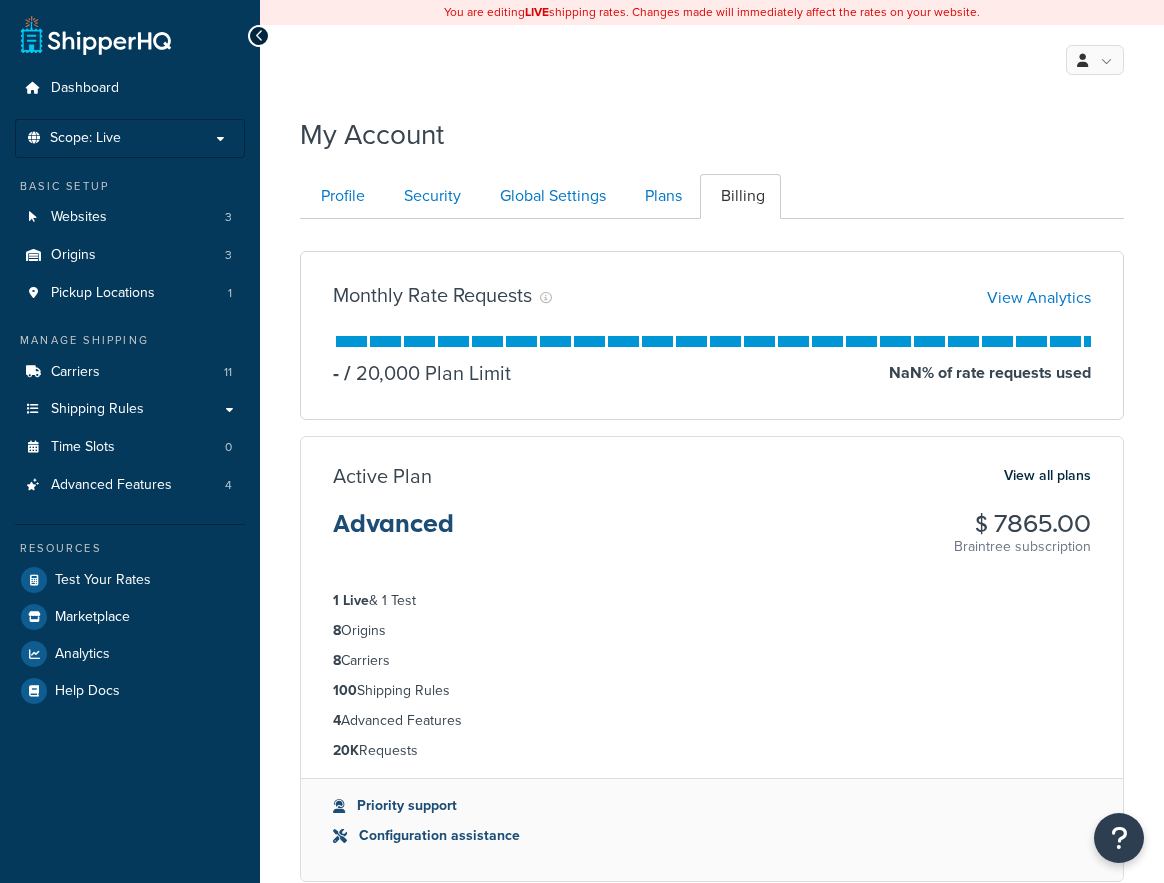 scroll, scrollTop: 0, scrollLeft: 0, axis: both 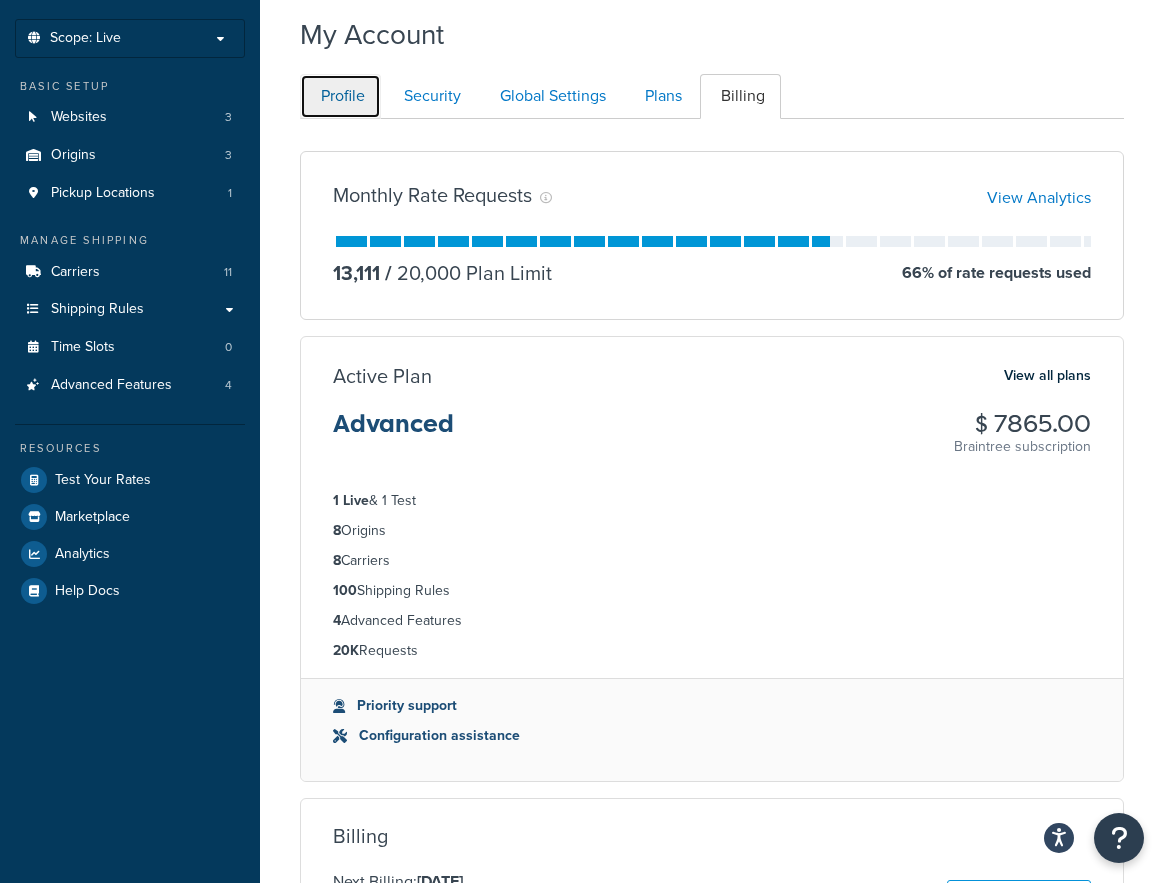 click on "Profile" at bounding box center (340, 96) 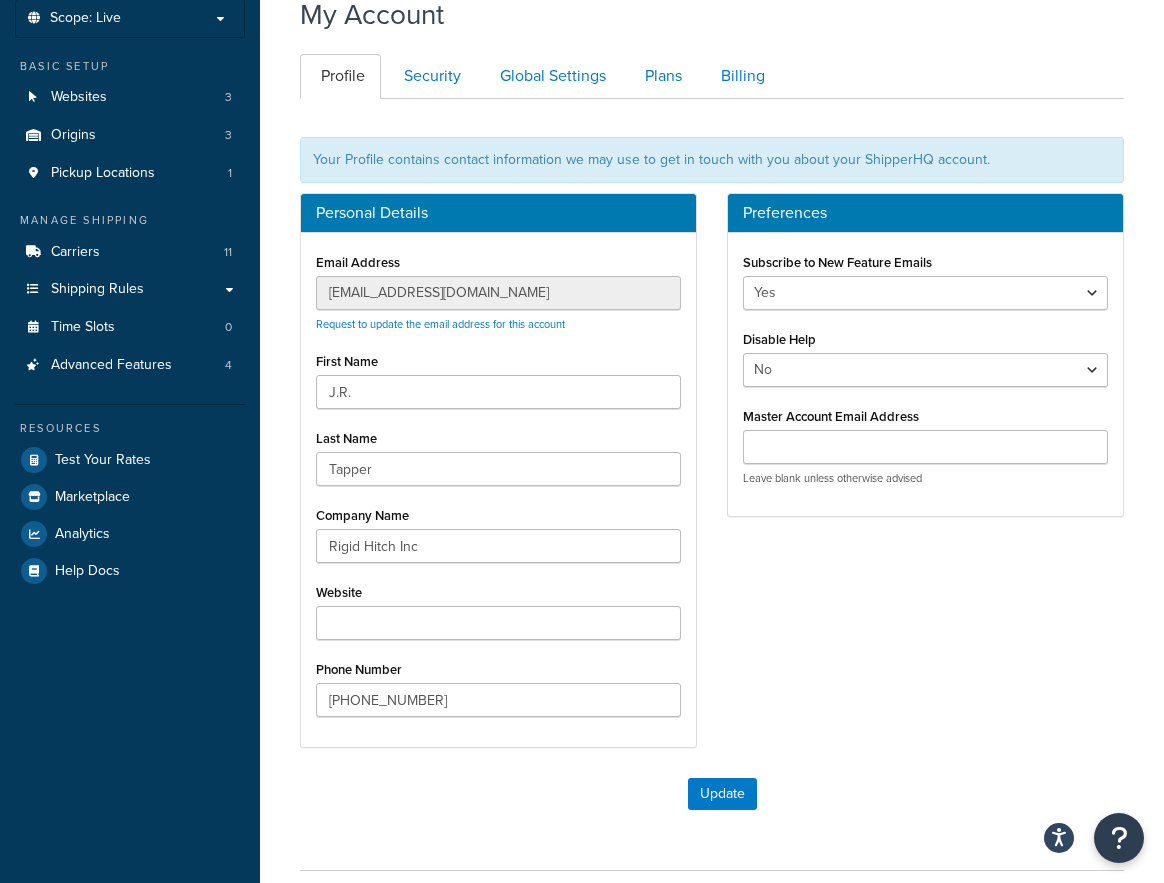 scroll, scrollTop: 20, scrollLeft: 0, axis: vertical 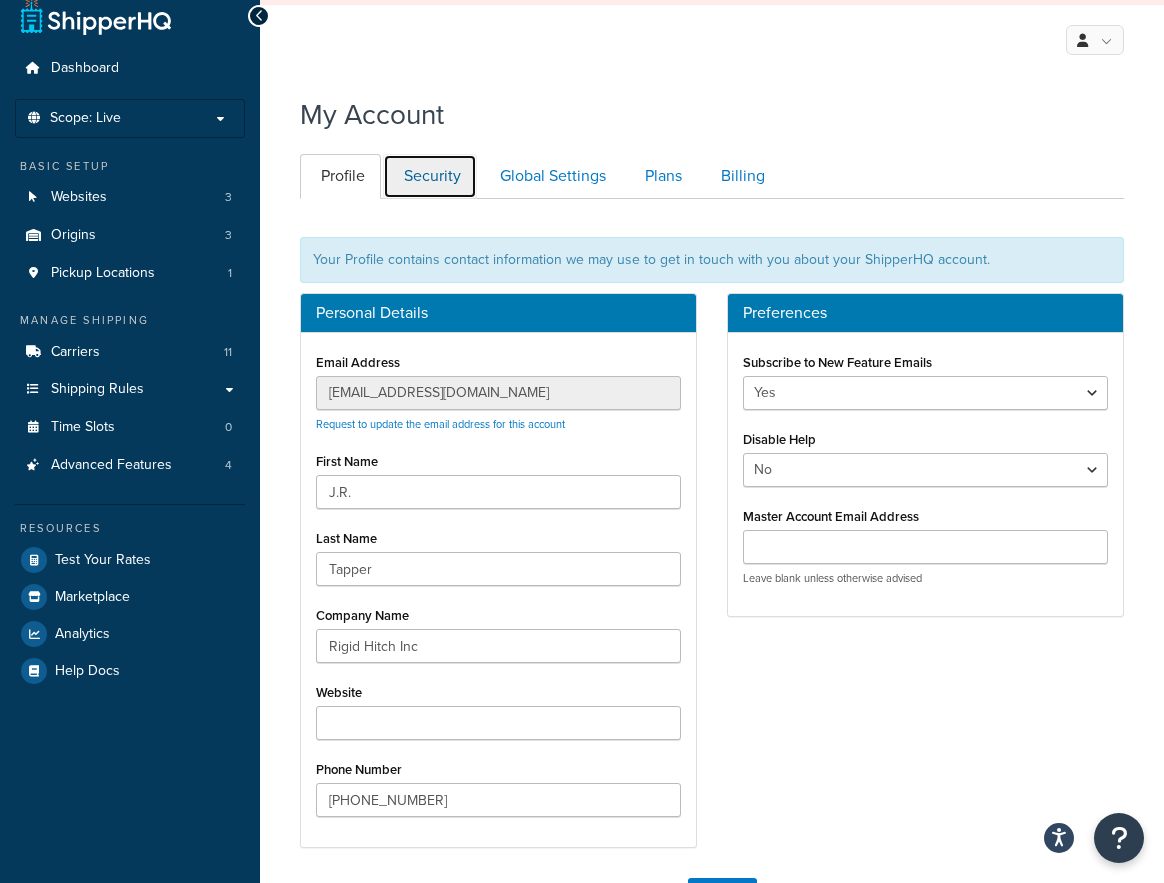 click on "Security" at bounding box center [430, 176] 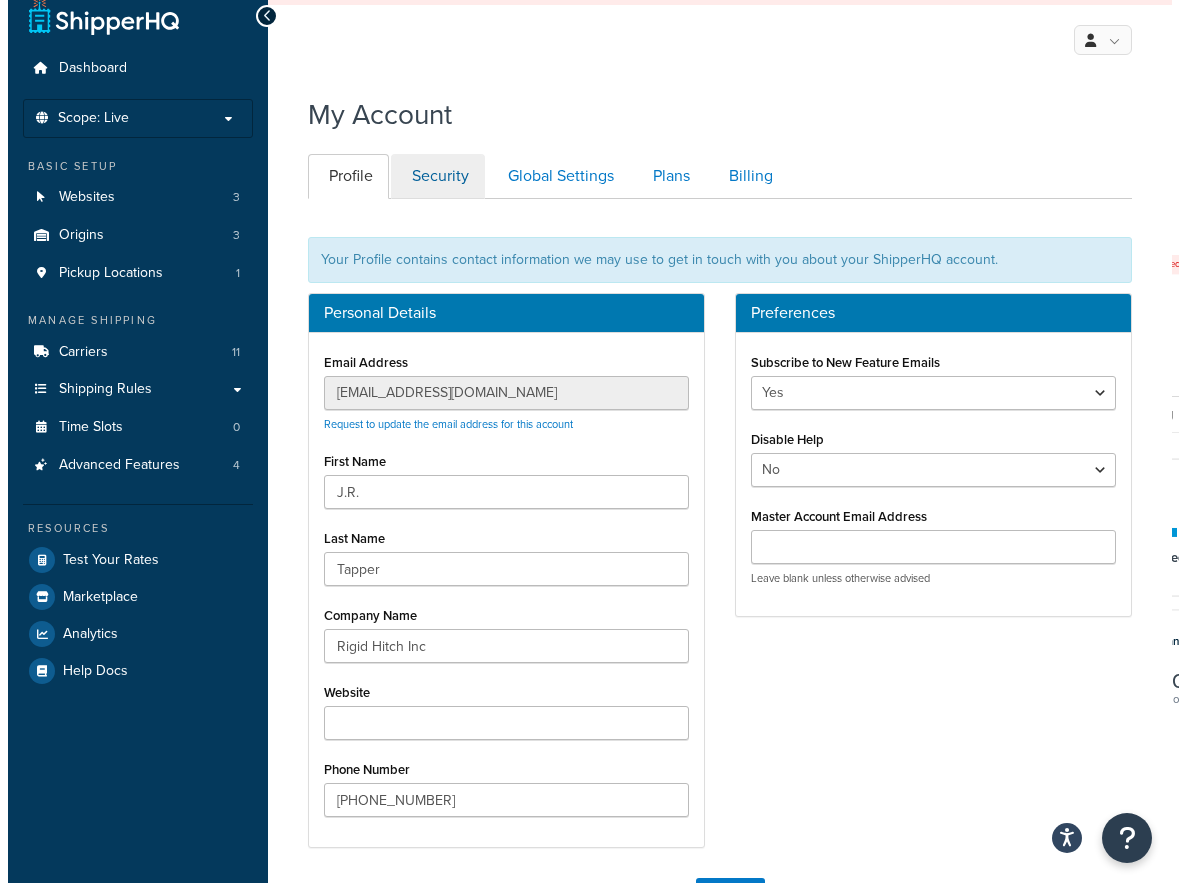 scroll, scrollTop: 0, scrollLeft: 0, axis: both 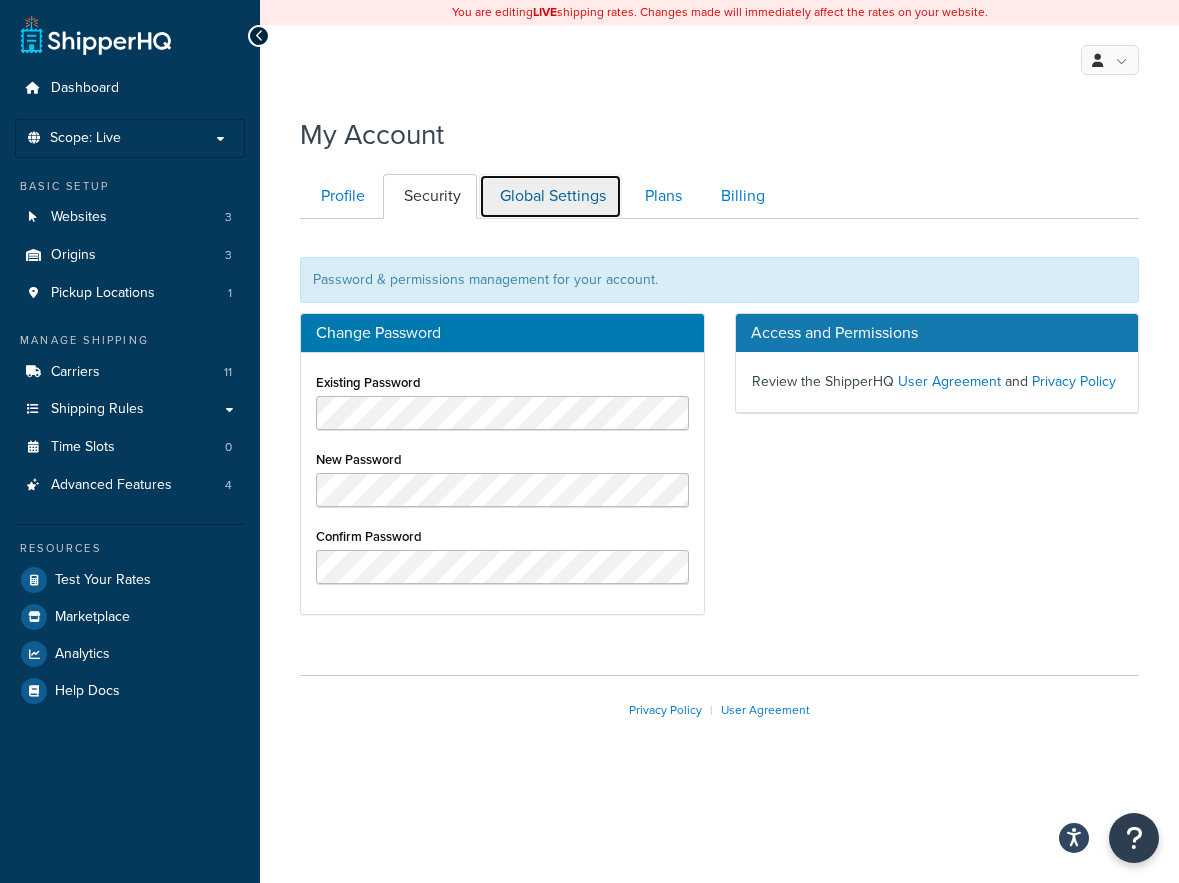 click on "Global Settings" at bounding box center [550, 196] 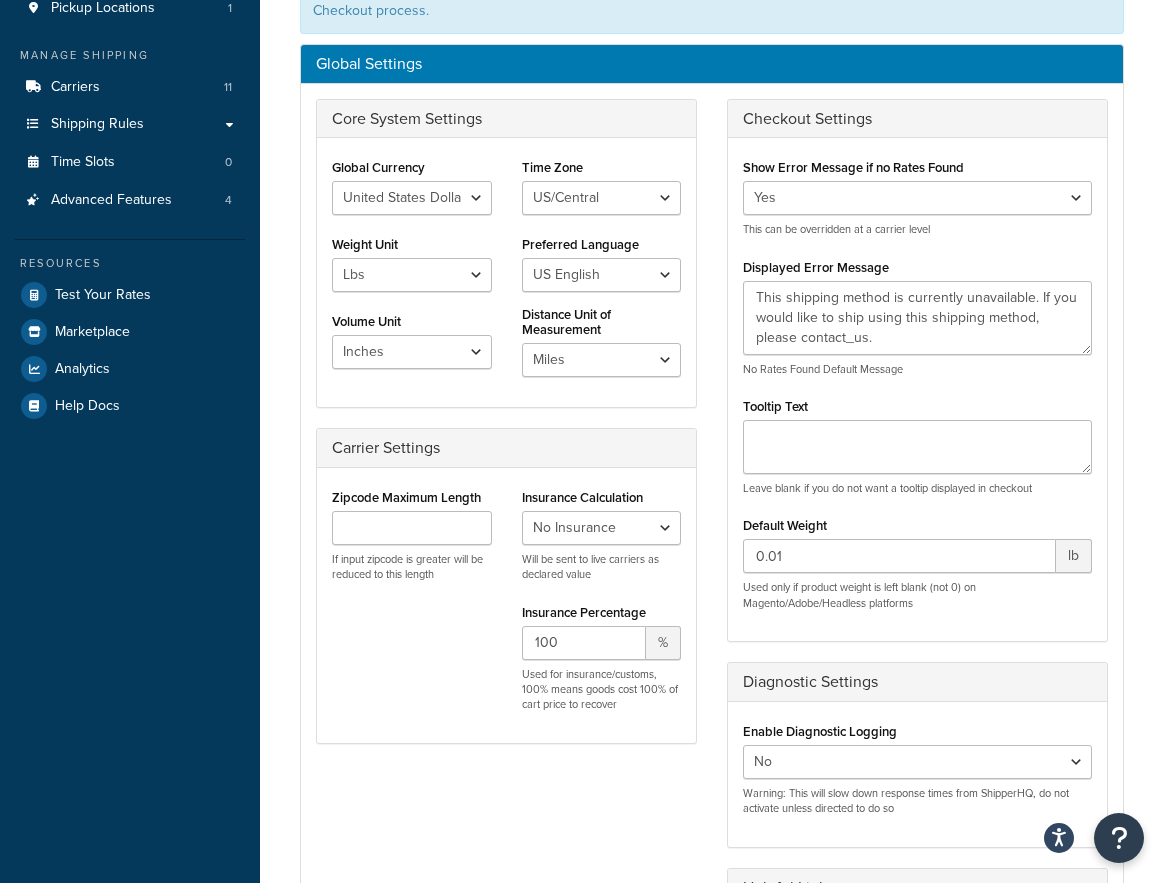 scroll, scrollTop: 320, scrollLeft: 0, axis: vertical 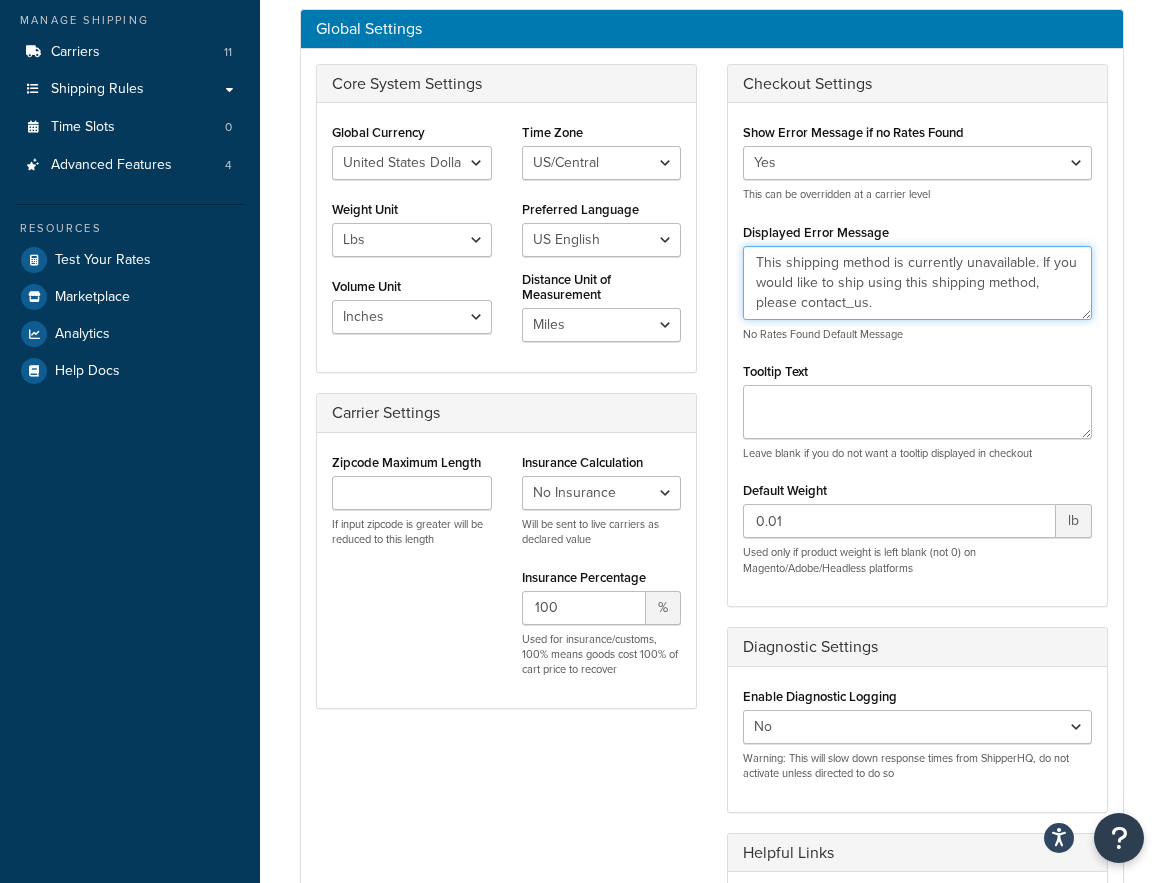 click on "This shipping method is currently unavailable. If you would like to ship using this shipping method, please contact_us." at bounding box center (917, 283) 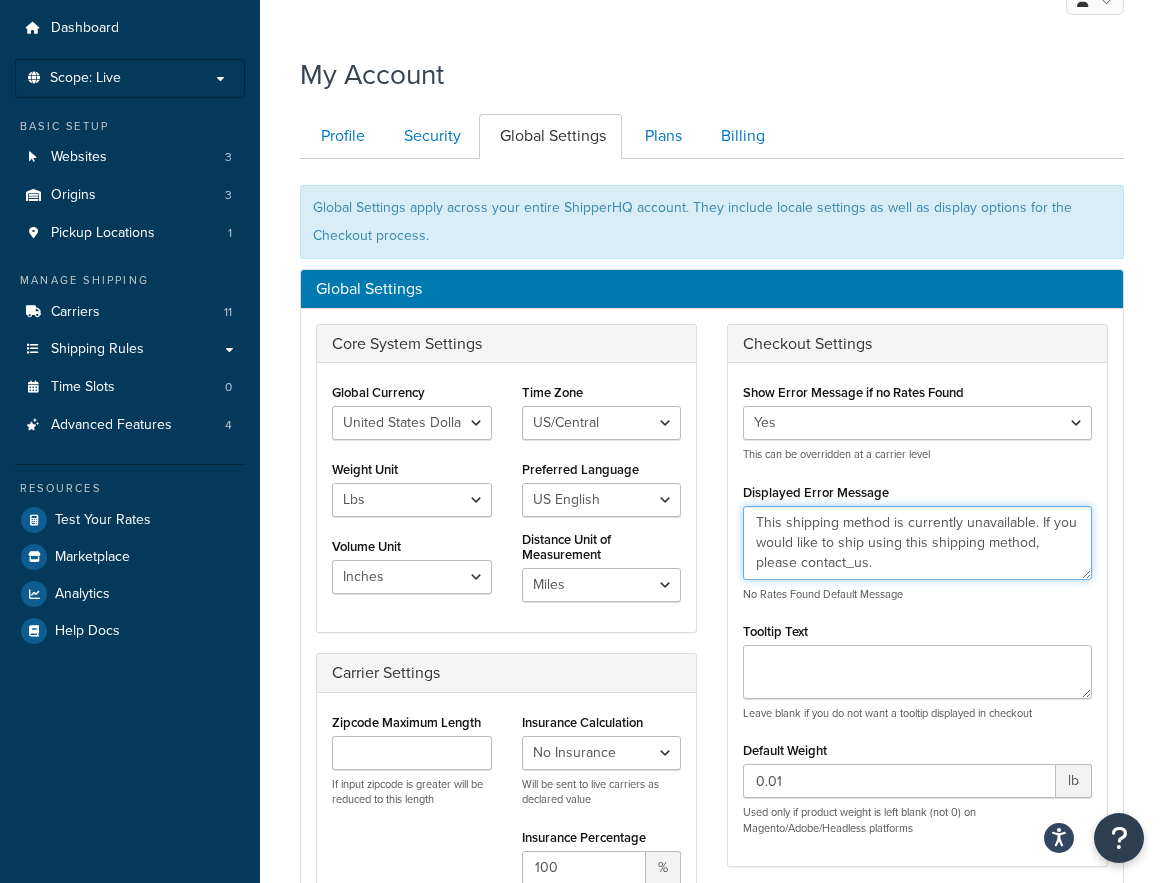 scroll, scrollTop: 20, scrollLeft: 0, axis: vertical 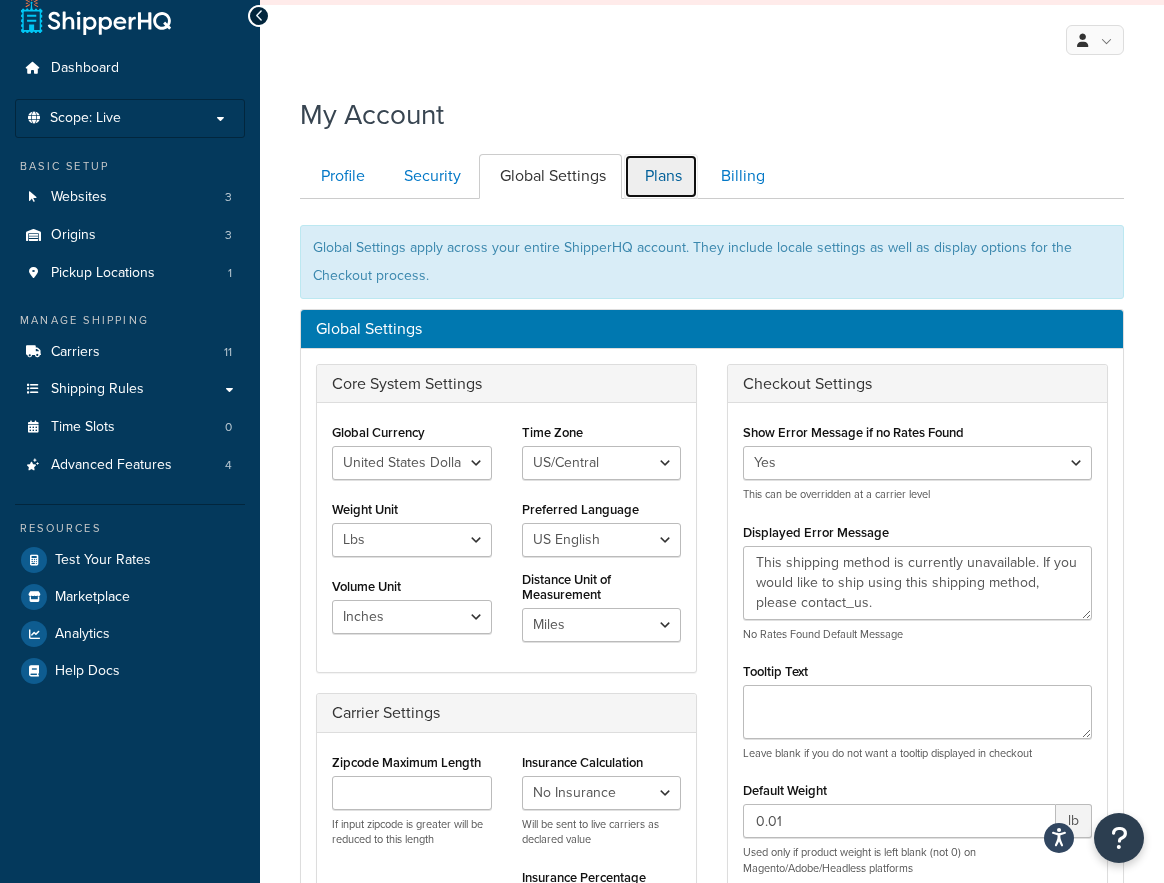 click on "Plans" at bounding box center (661, 176) 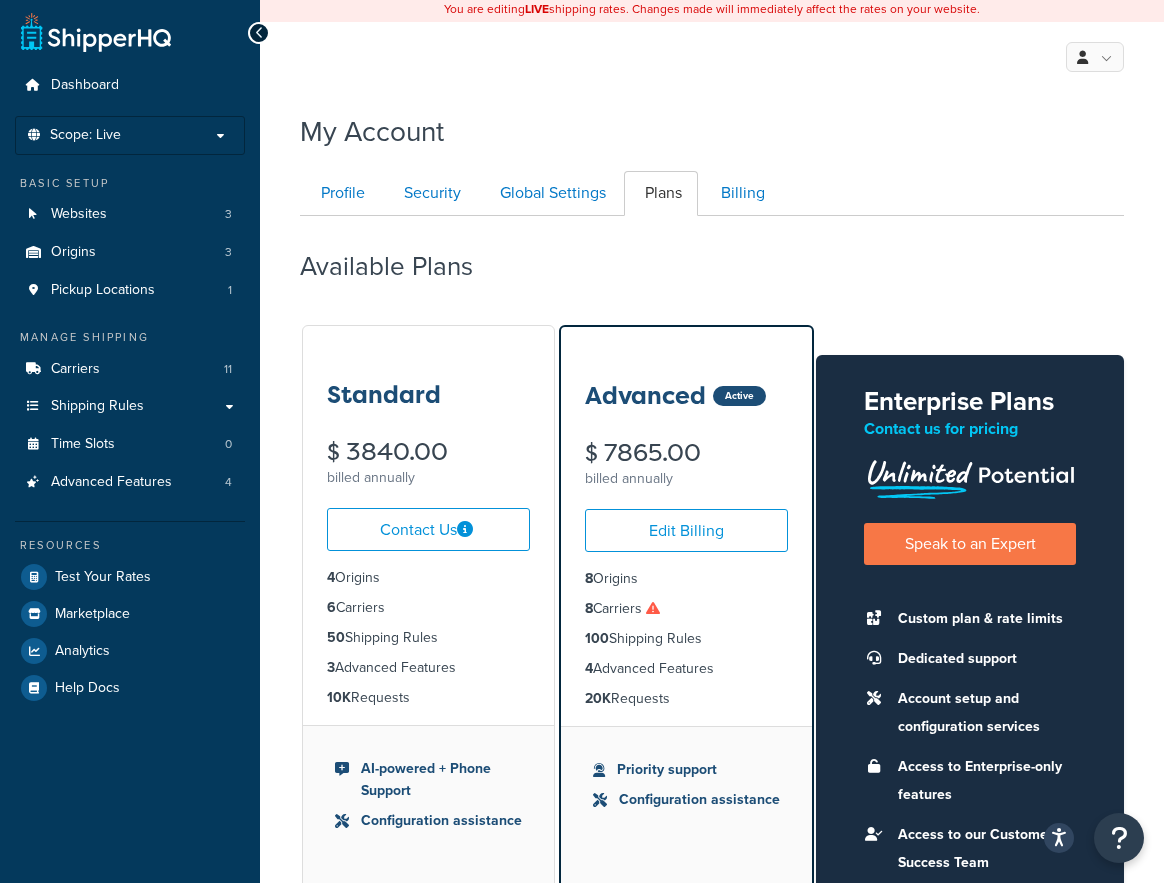 scroll, scrollTop: 0, scrollLeft: 0, axis: both 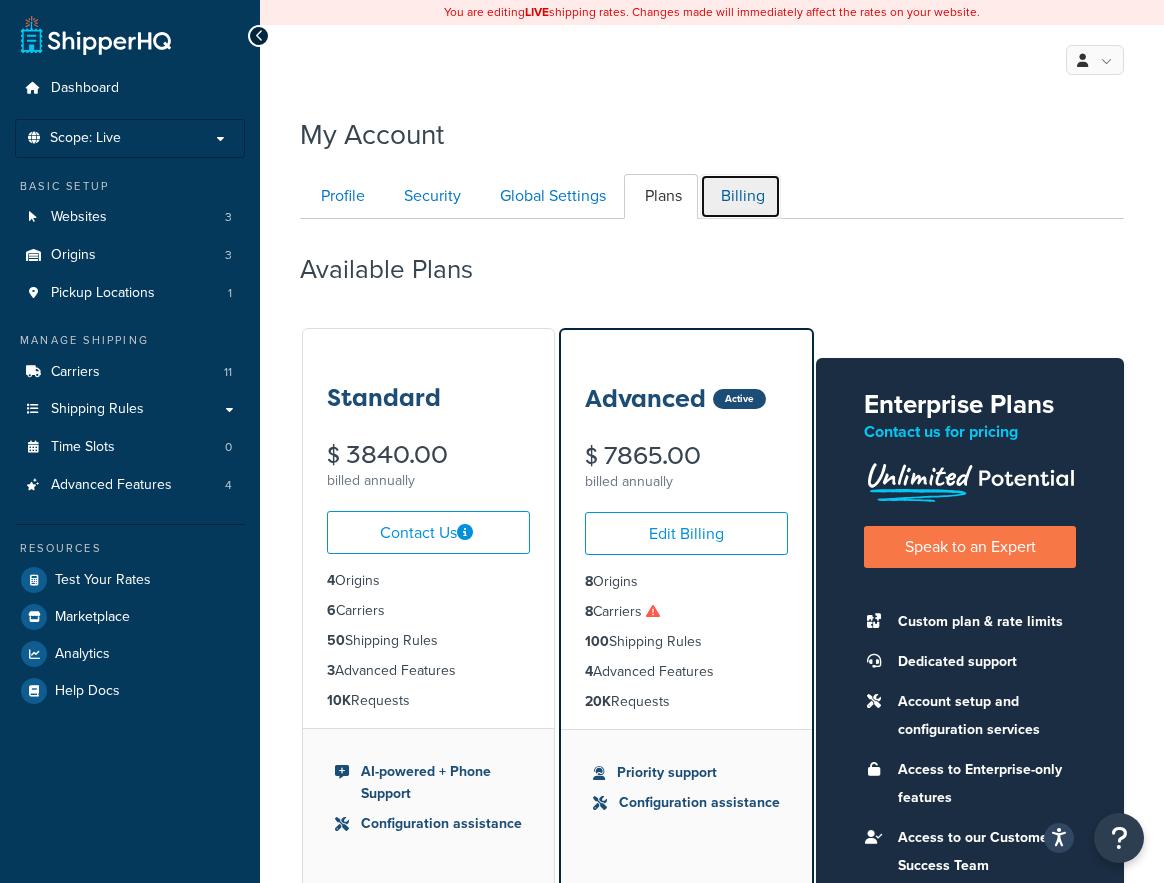 click on "Billing" at bounding box center (740, 196) 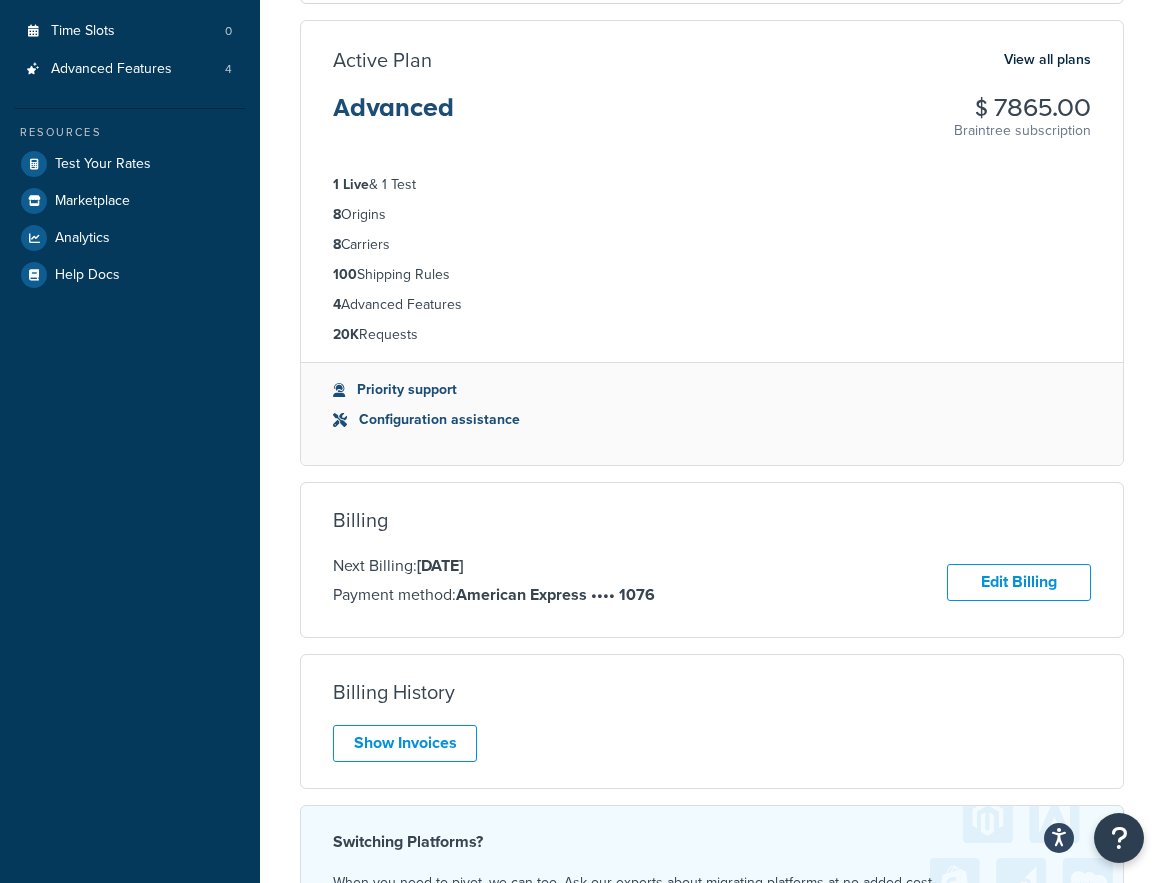 scroll, scrollTop: 420, scrollLeft: 0, axis: vertical 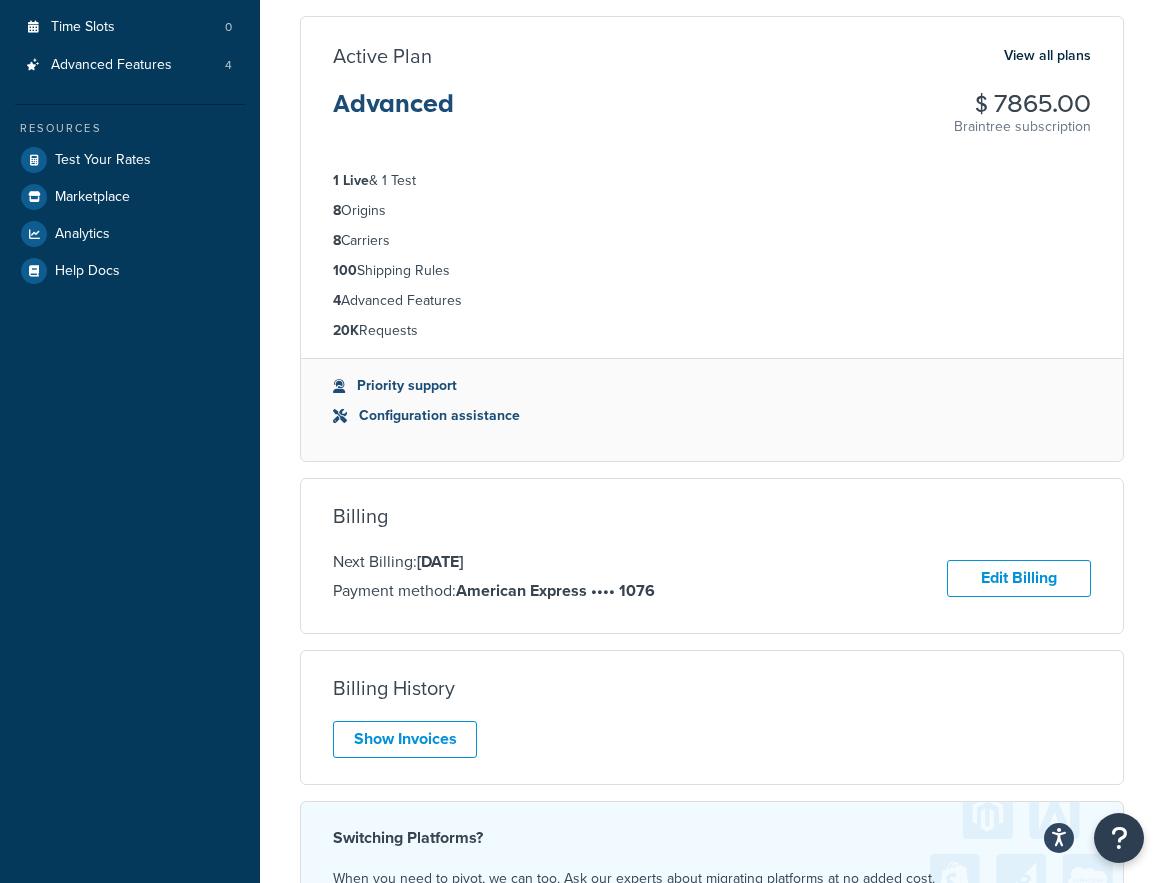 click on "Configuration assistance" at bounding box center (712, 416) 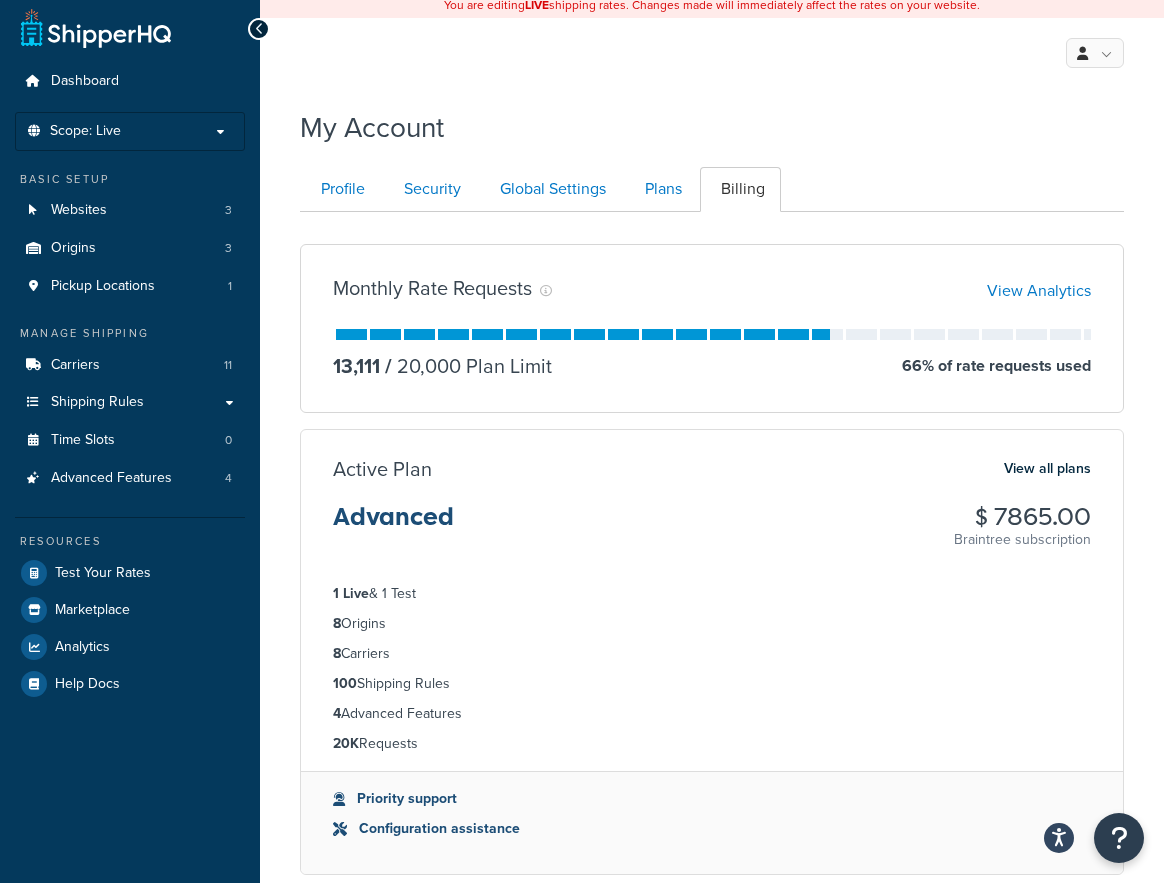 scroll, scrollTop: 0, scrollLeft: 0, axis: both 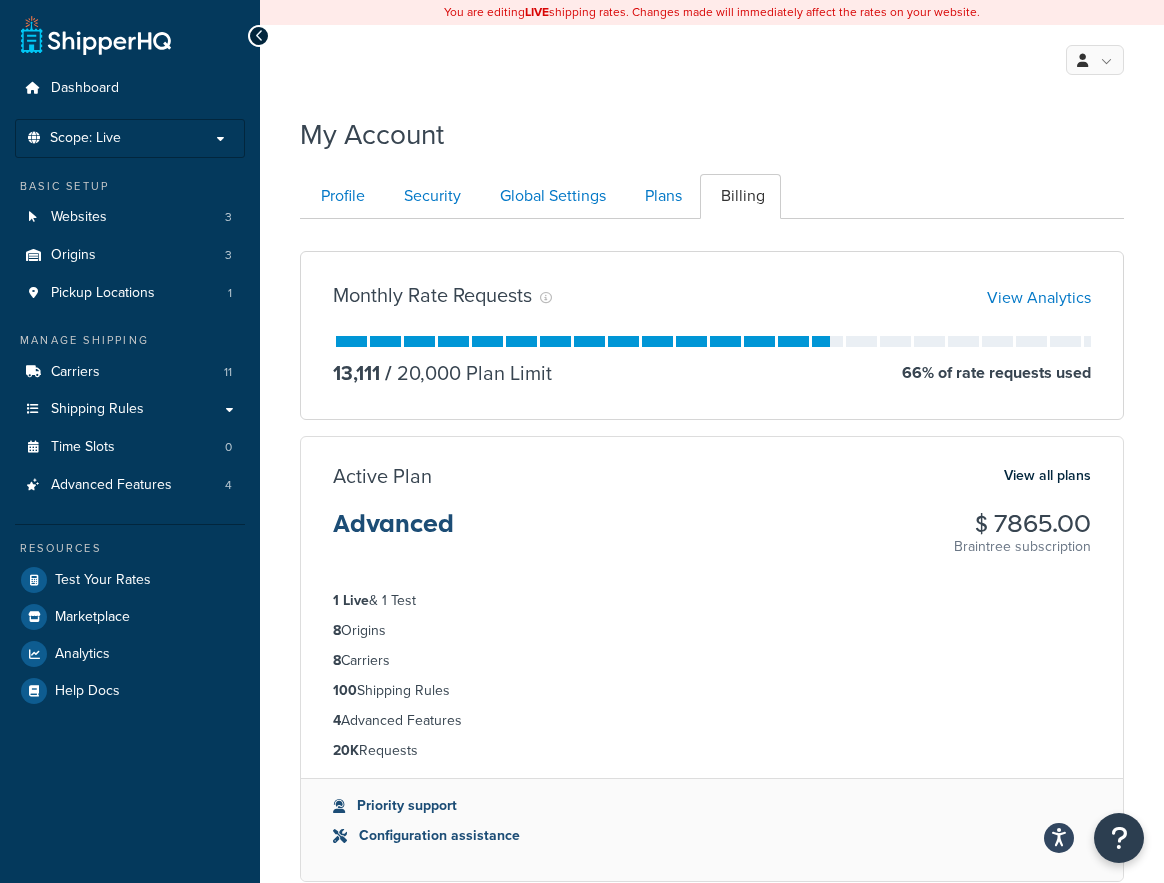 click on "My Profile   Billing   Global Settings   Contact Us   Logout" at bounding box center (712, 60) 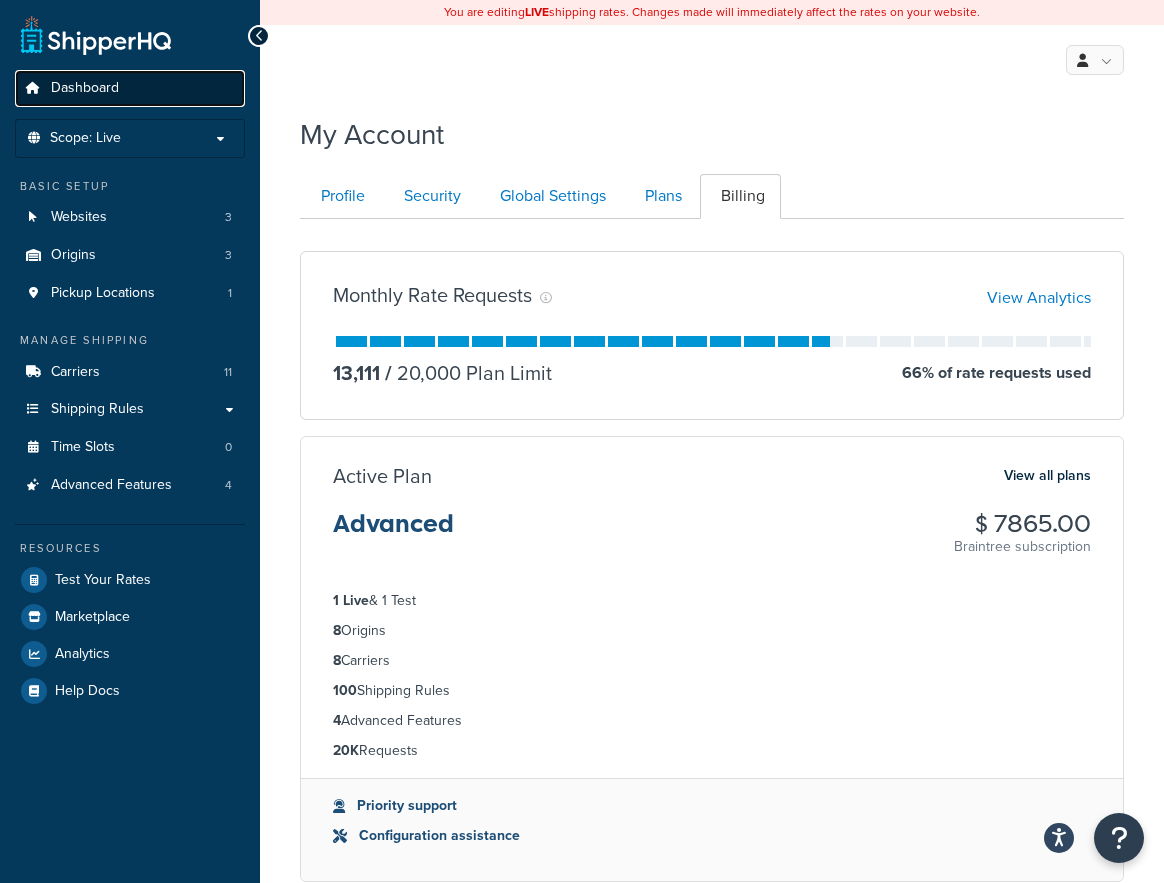 click on "Dashboard" at bounding box center [85, 88] 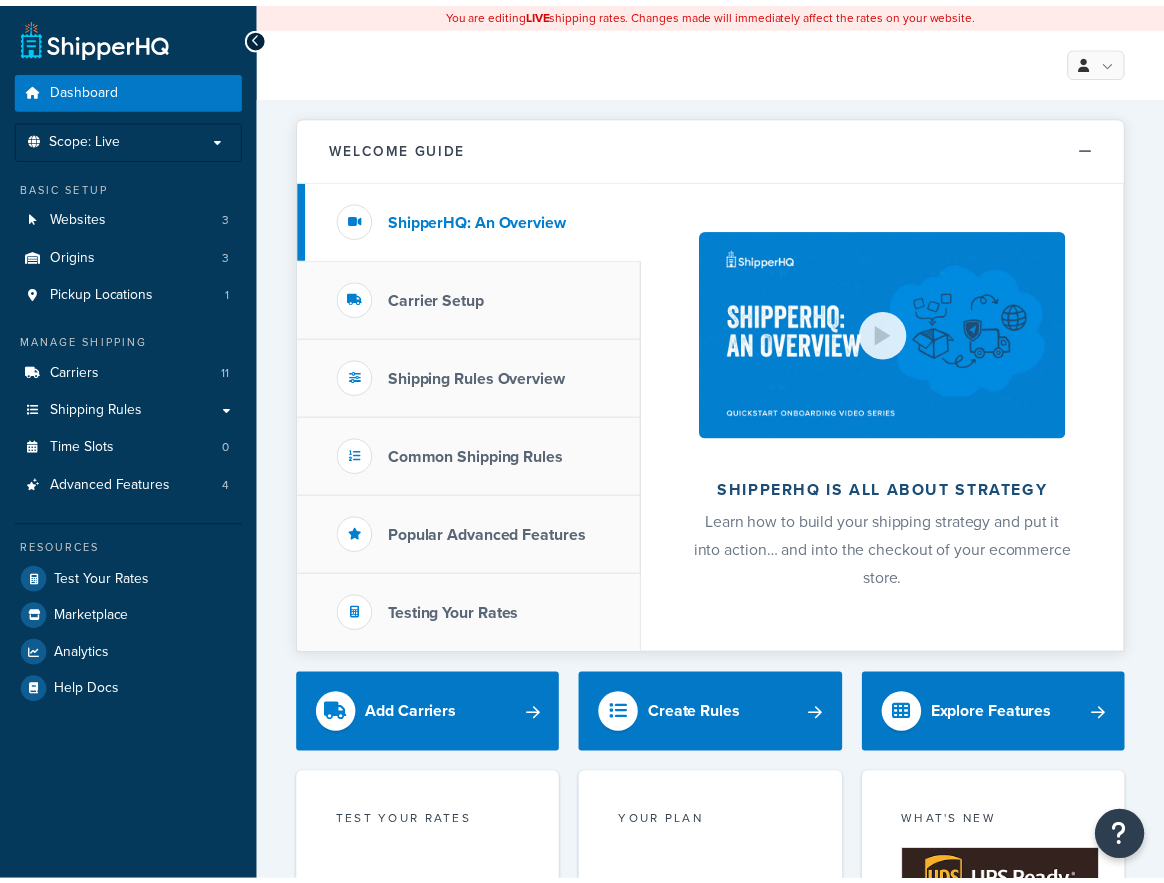 scroll, scrollTop: 0, scrollLeft: 0, axis: both 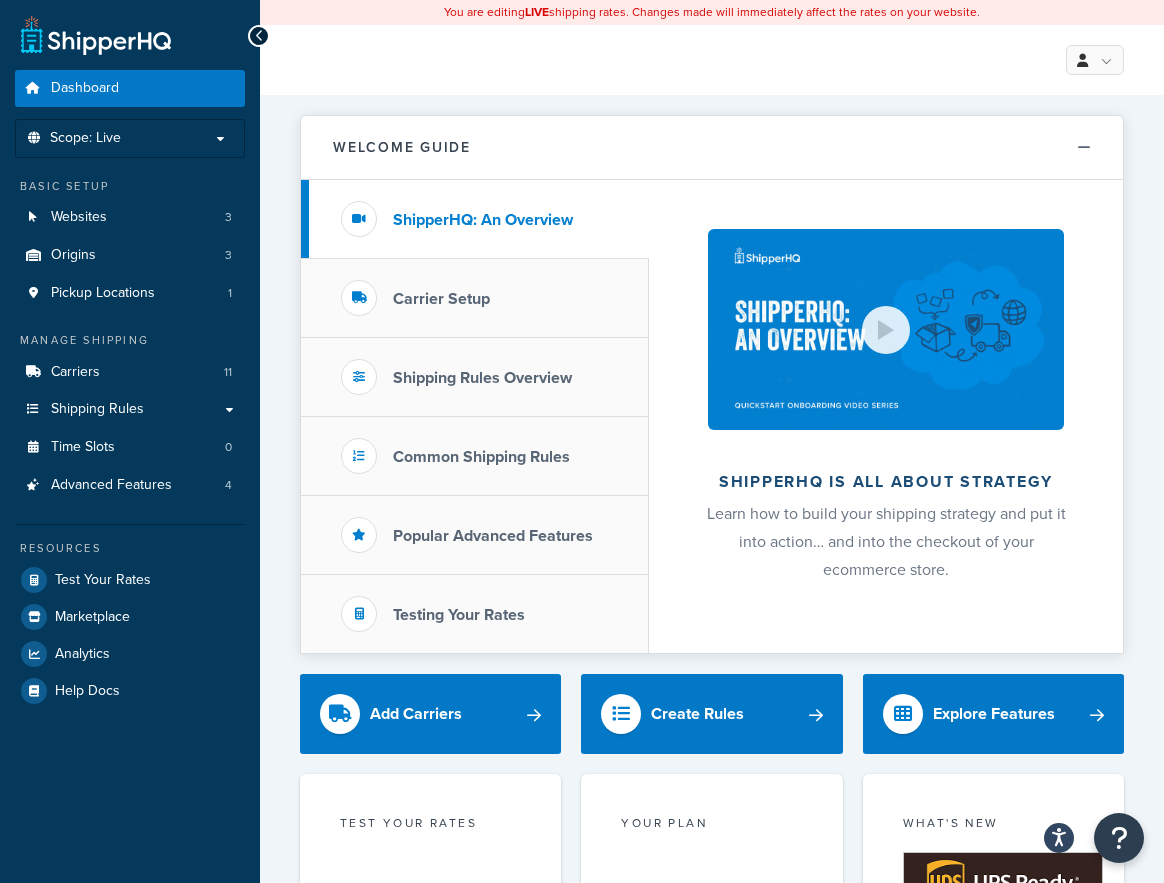 click on "My Profile   Billing   Global Settings   Contact Us   Logout" at bounding box center (712, 60) 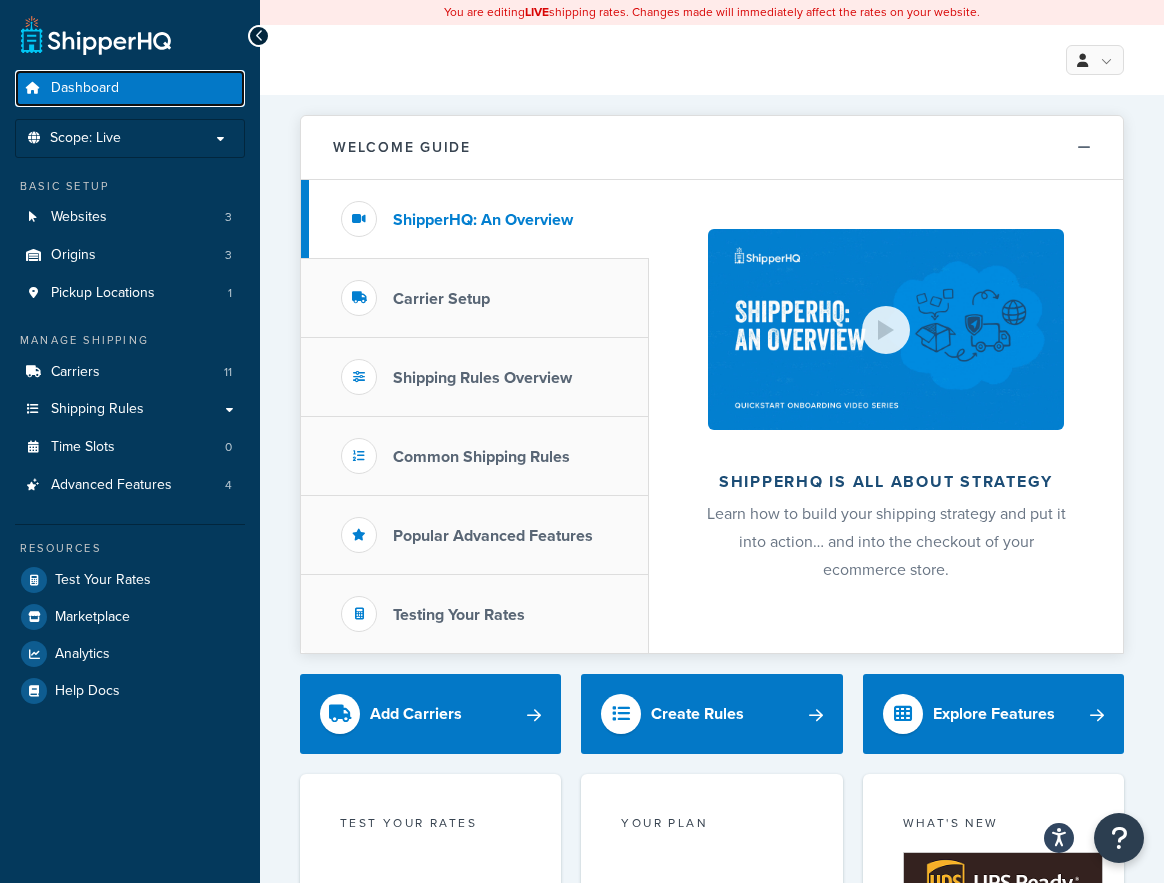 click on "Dashboard" at bounding box center [85, 88] 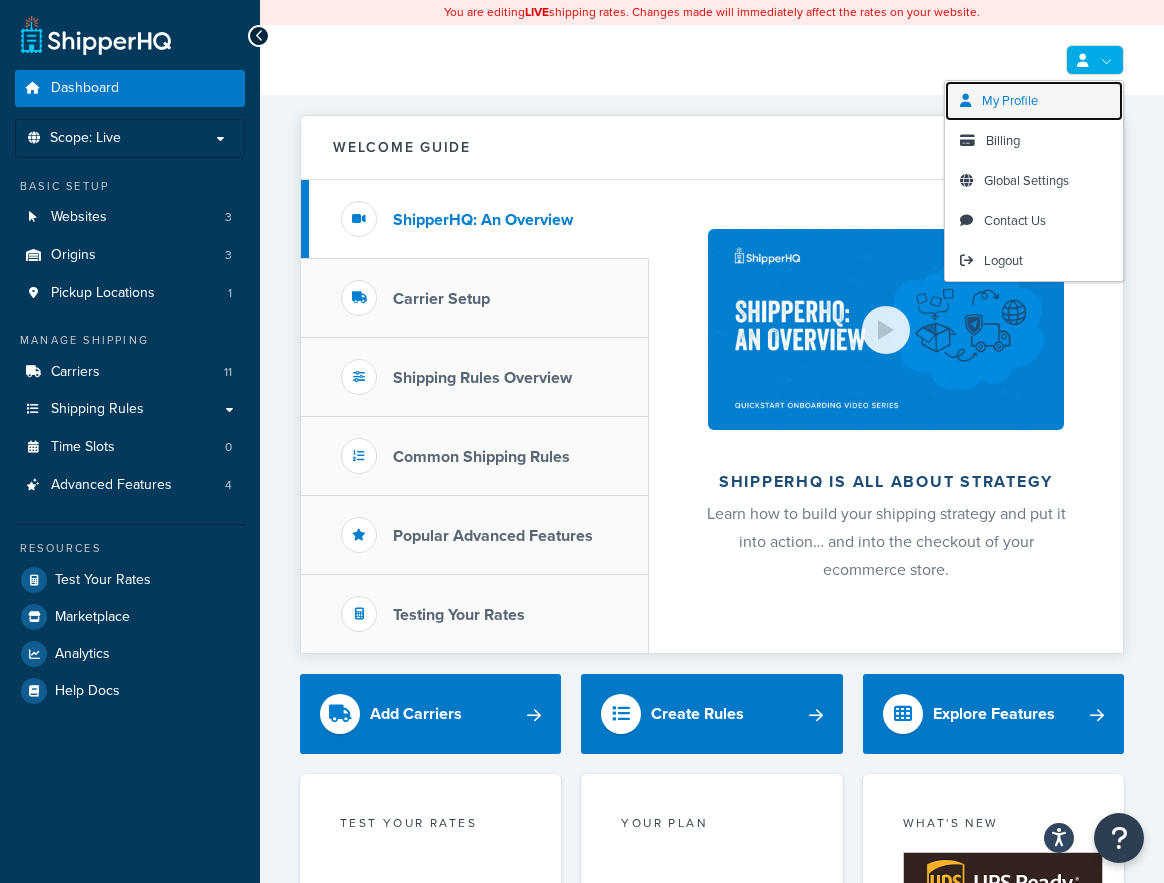 click on "My Profile" at bounding box center (1010, 100) 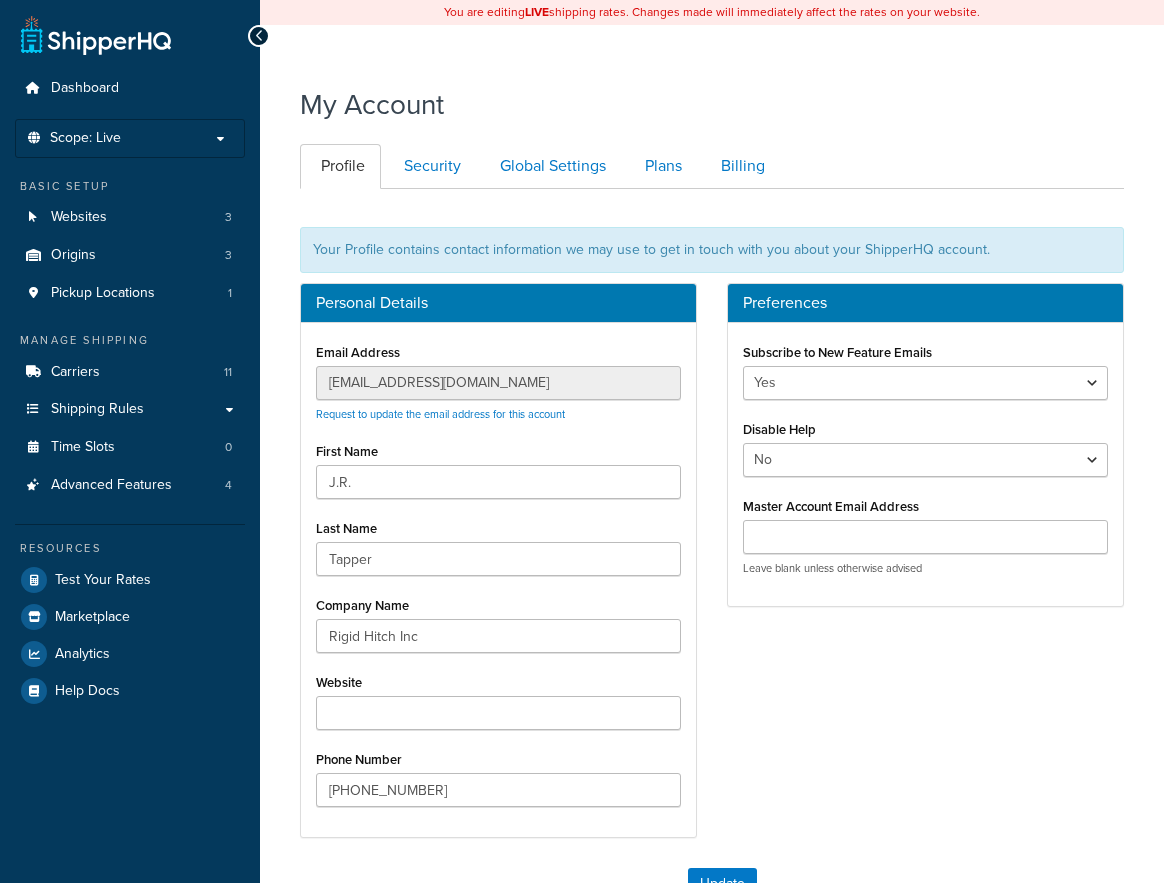 scroll, scrollTop: 0, scrollLeft: 0, axis: both 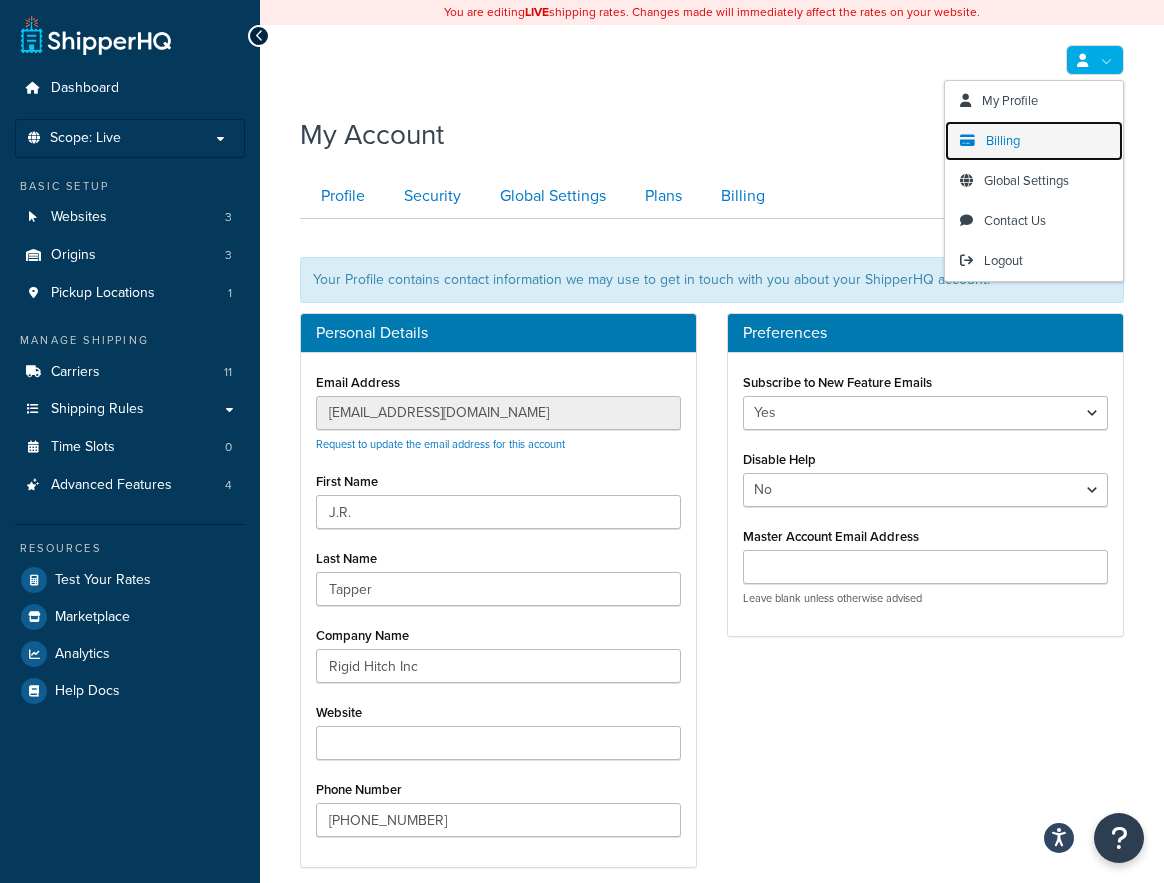 click on "Billing" at bounding box center [1003, 140] 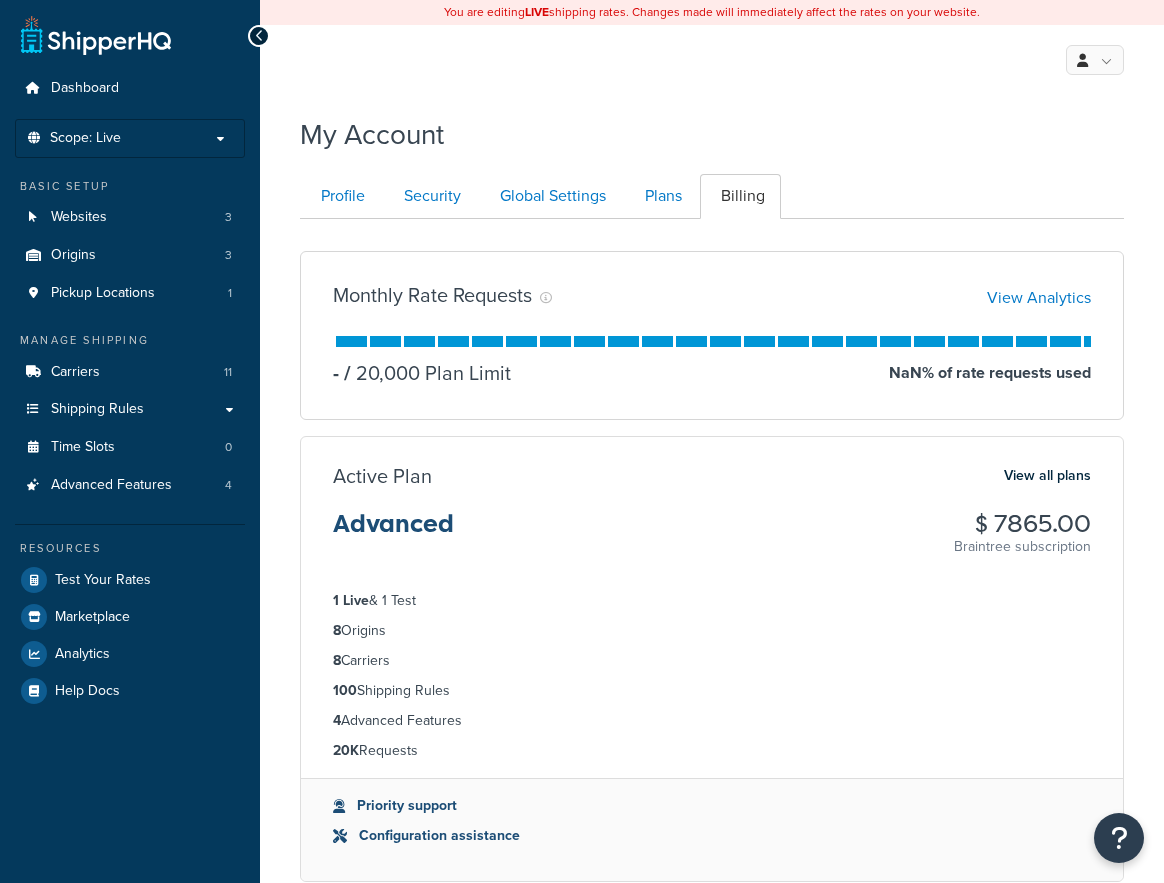 scroll, scrollTop: 0, scrollLeft: 0, axis: both 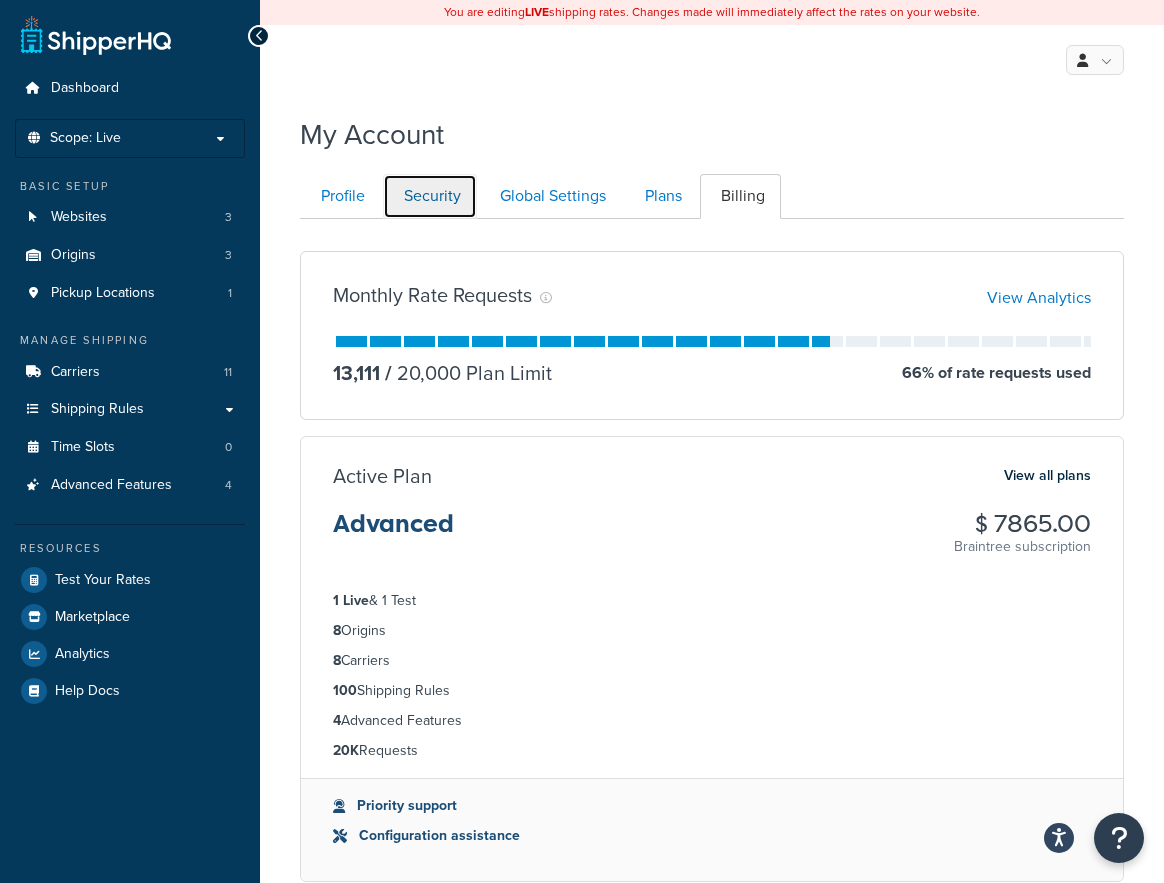 click on "Security" at bounding box center [430, 196] 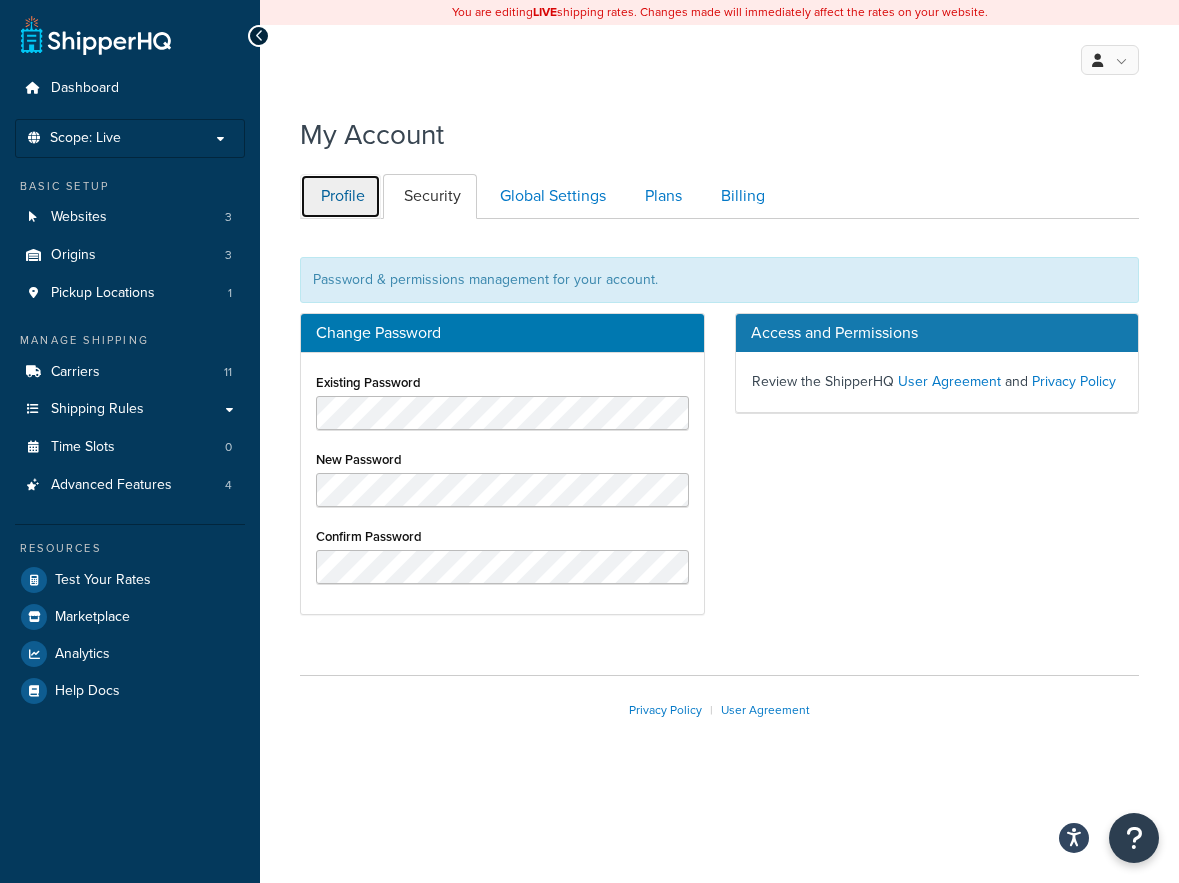 click on "Profile" at bounding box center (340, 196) 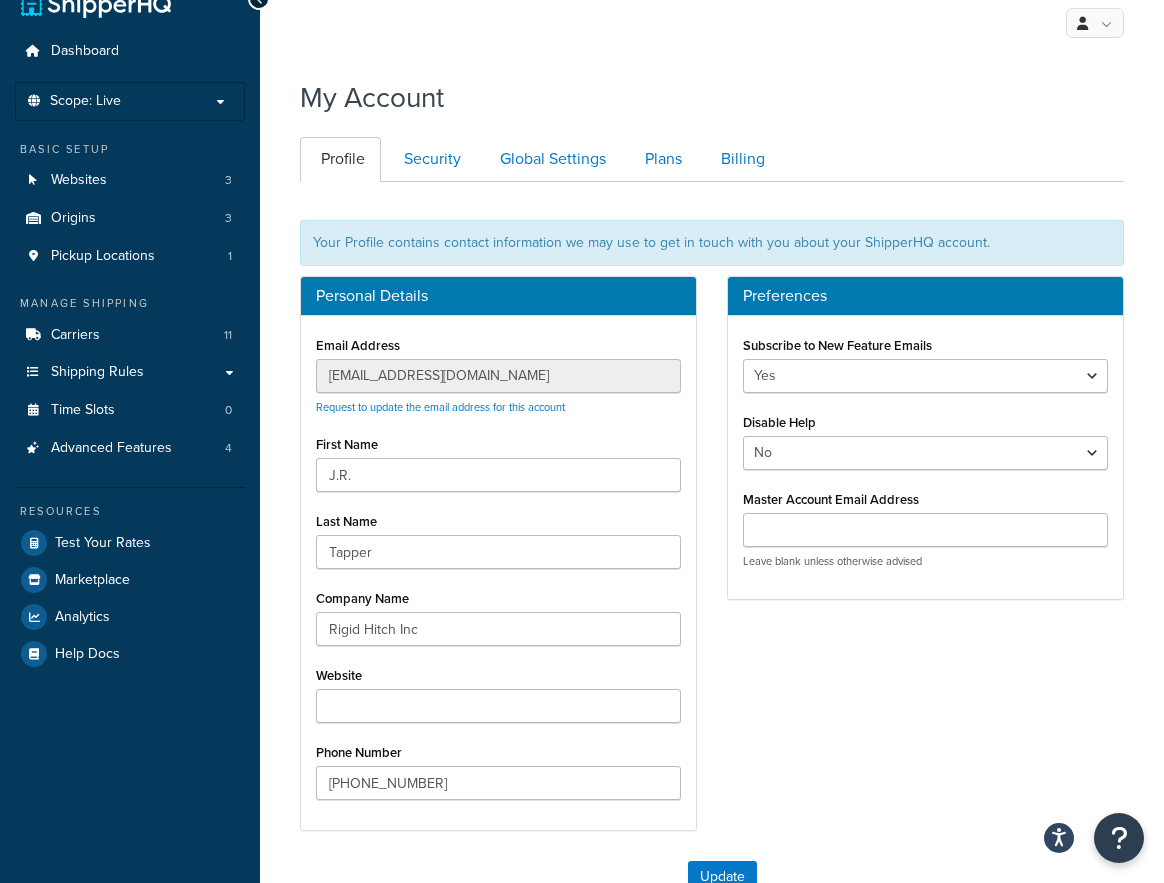 scroll, scrollTop: 20, scrollLeft: 0, axis: vertical 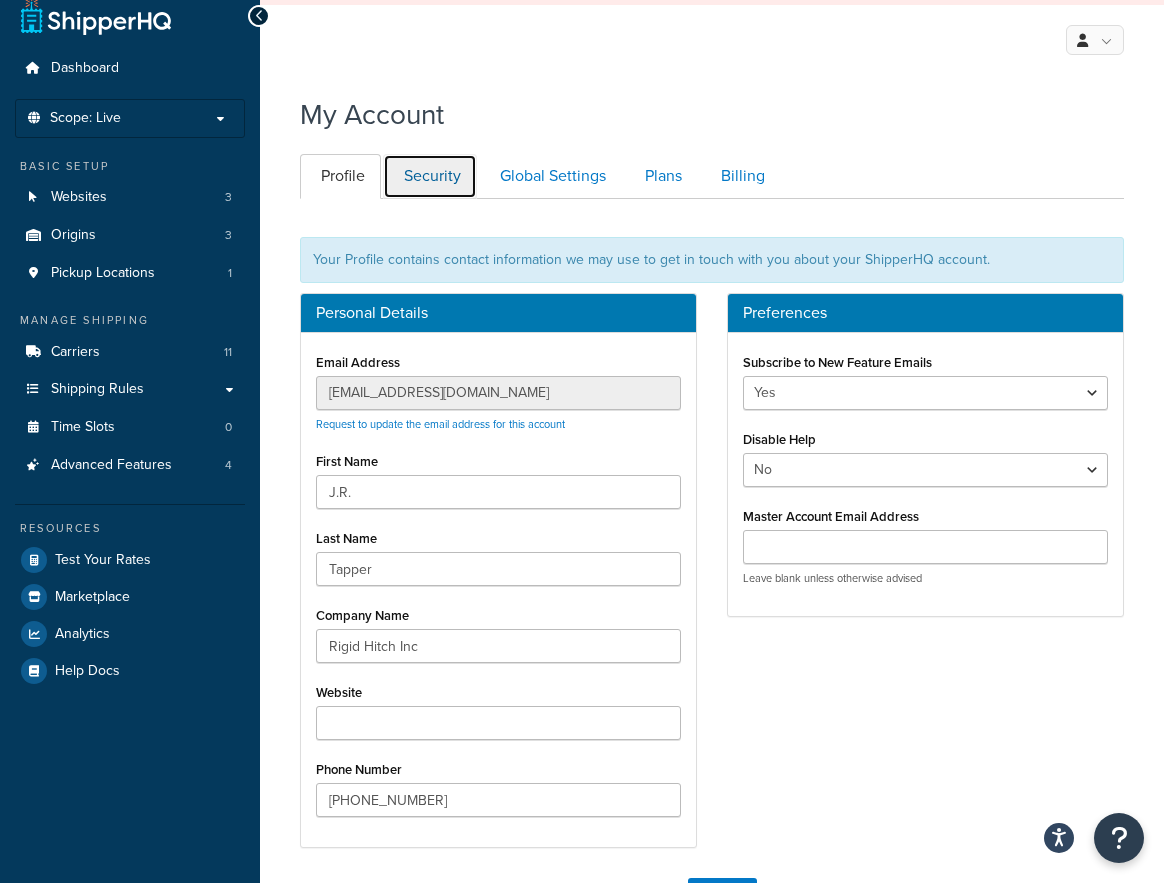 click on "Security" at bounding box center [430, 176] 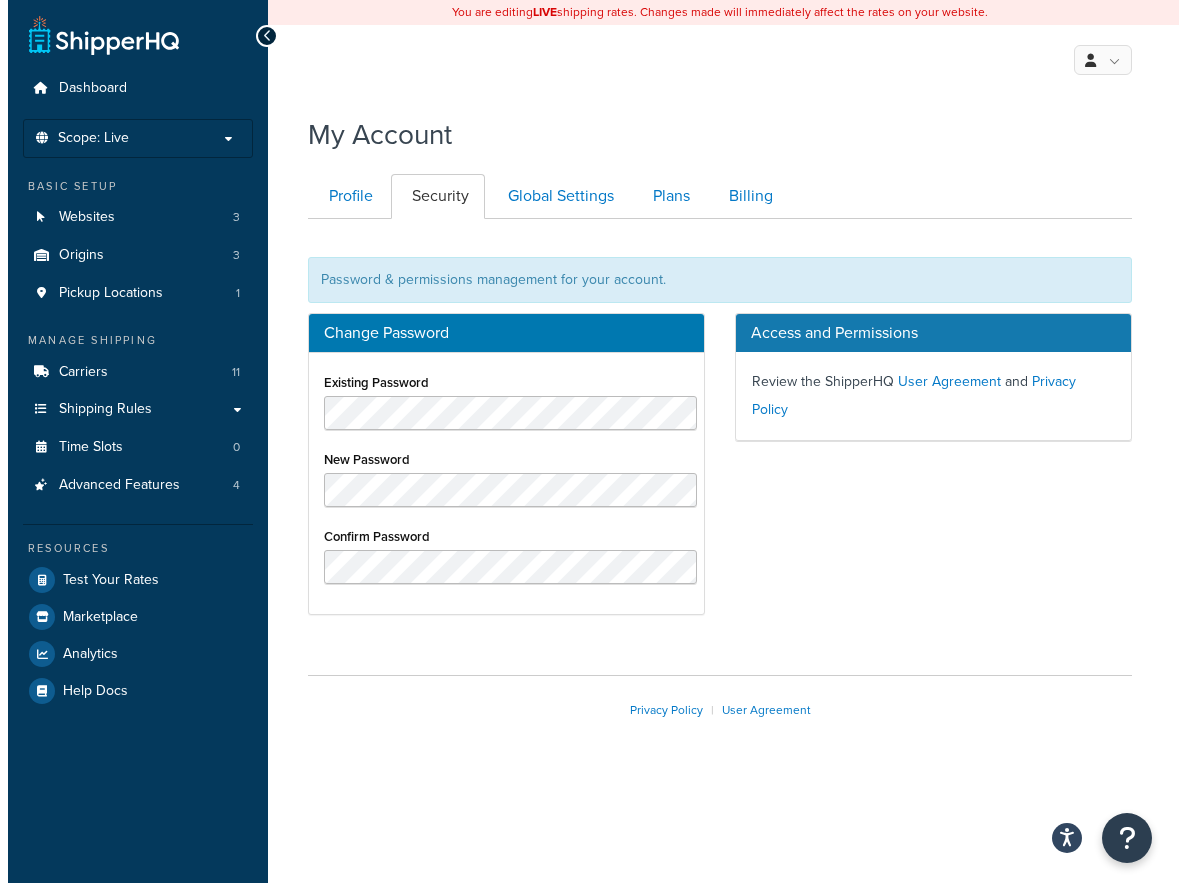 scroll, scrollTop: 0, scrollLeft: 0, axis: both 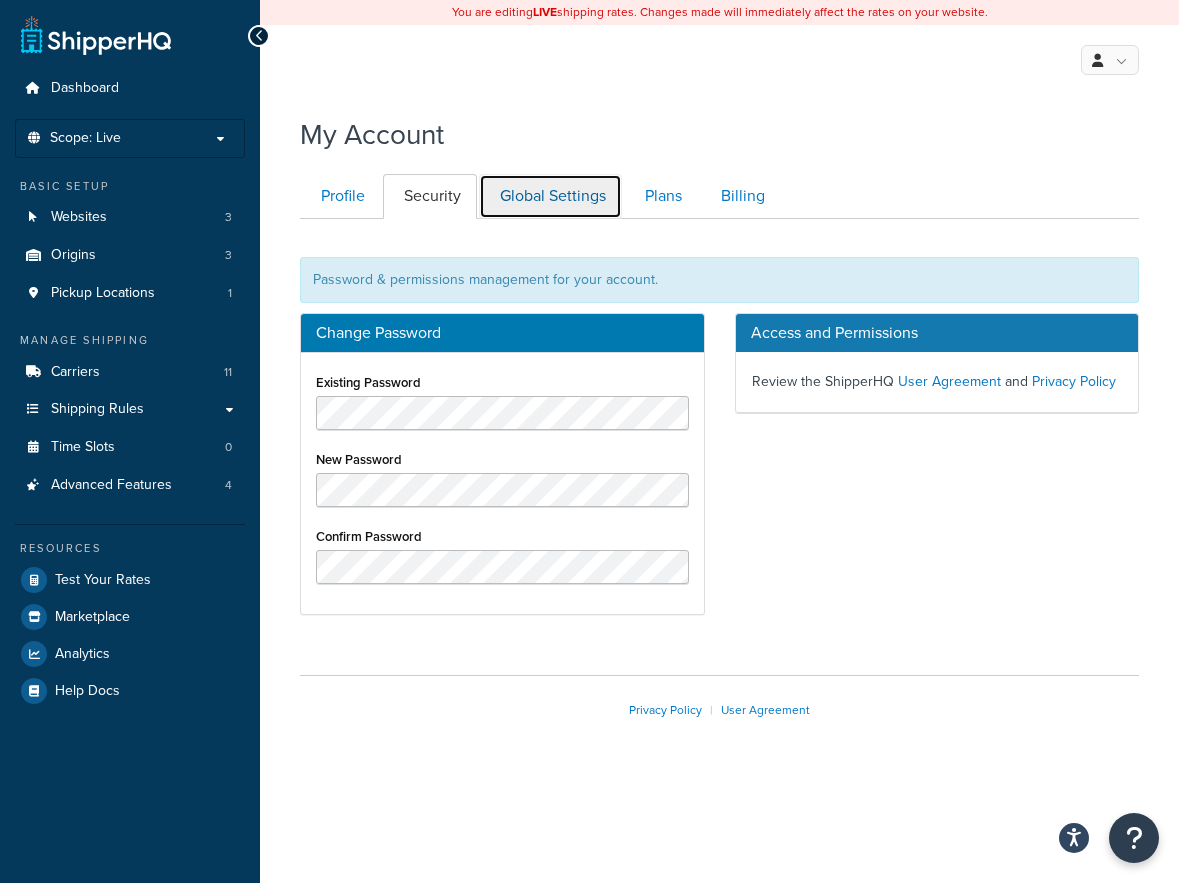 click on "Global Settings" at bounding box center [550, 196] 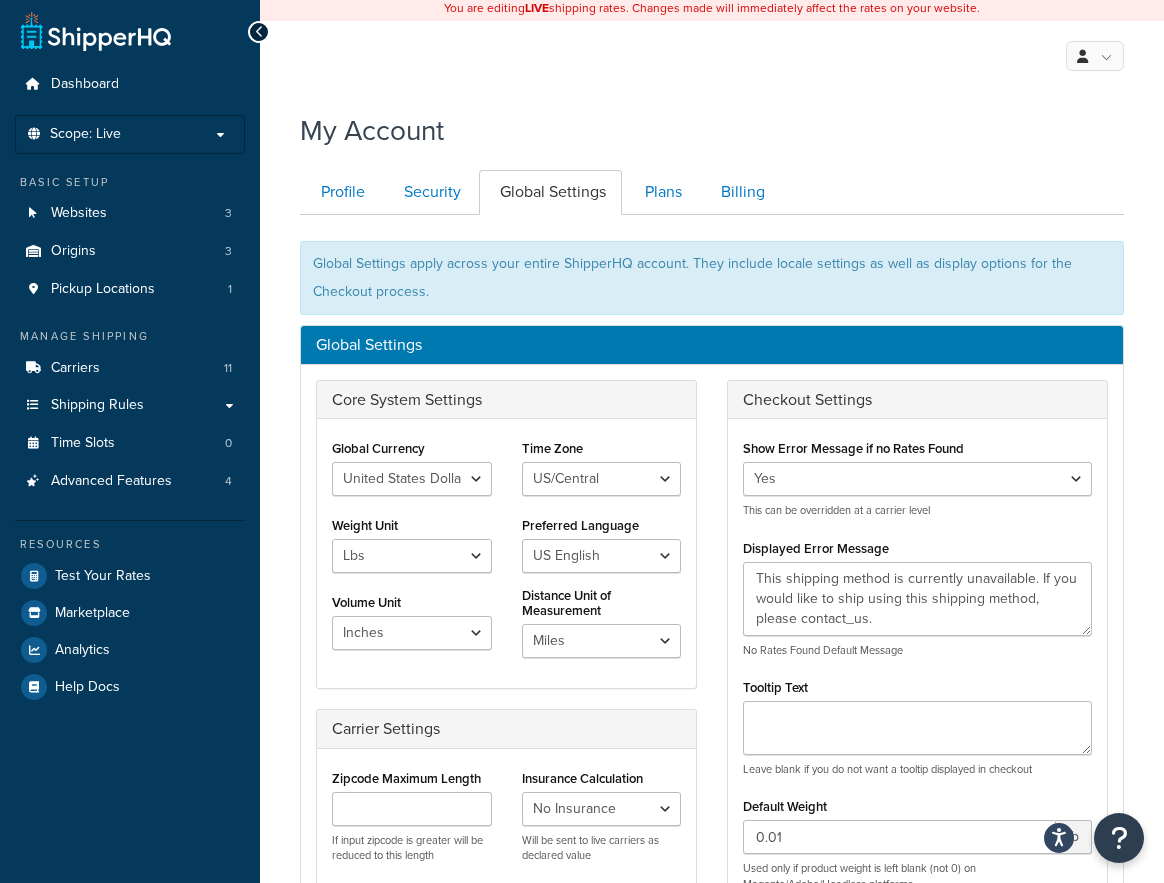 scroll, scrollTop: 0, scrollLeft: 0, axis: both 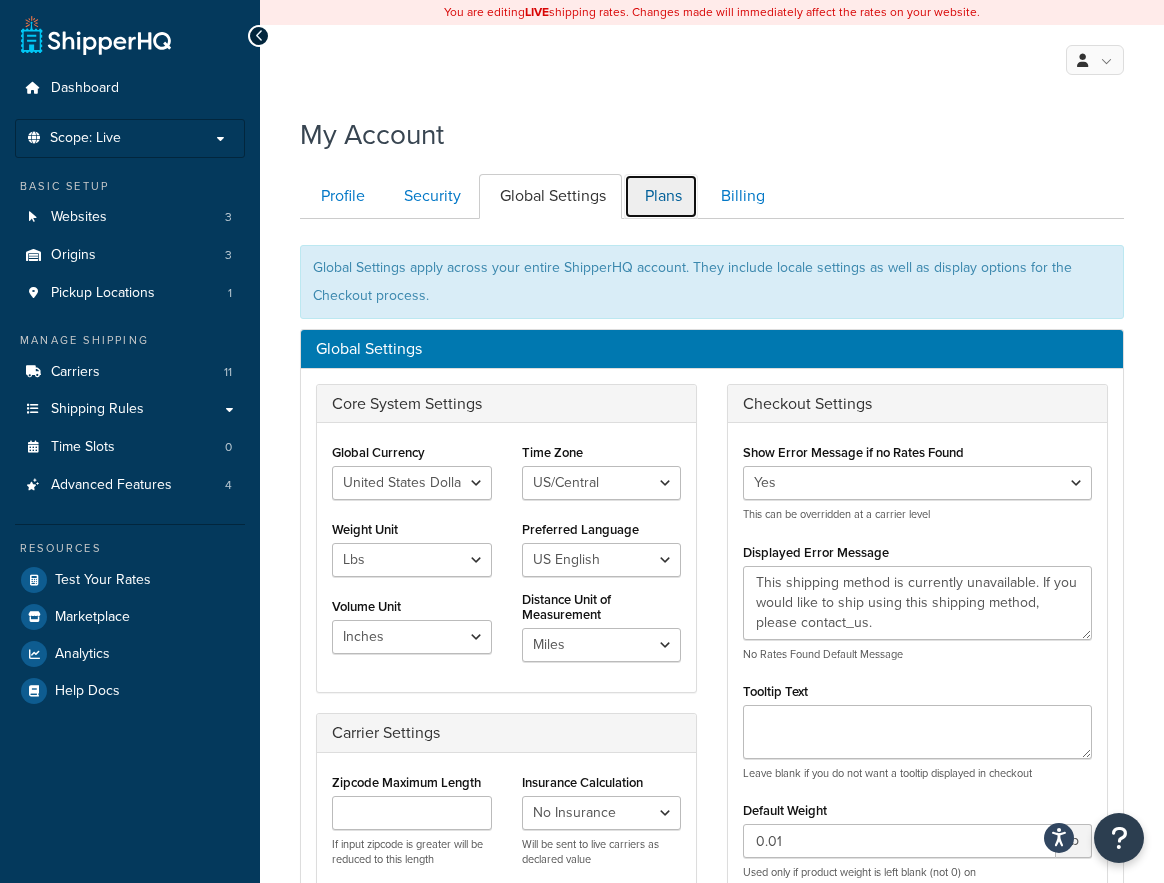 click on "Plans" at bounding box center [661, 196] 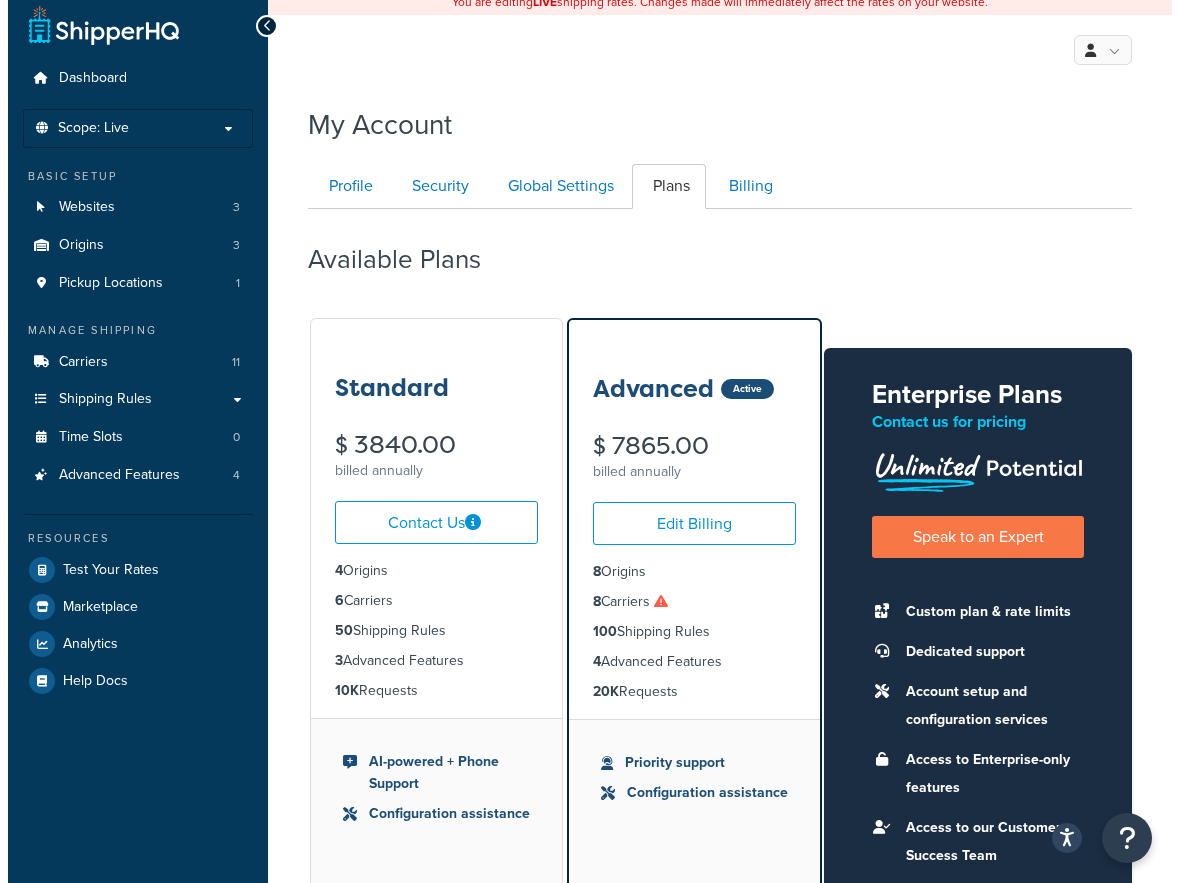 scroll, scrollTop: 0, scrollLeft: 0, axis: both 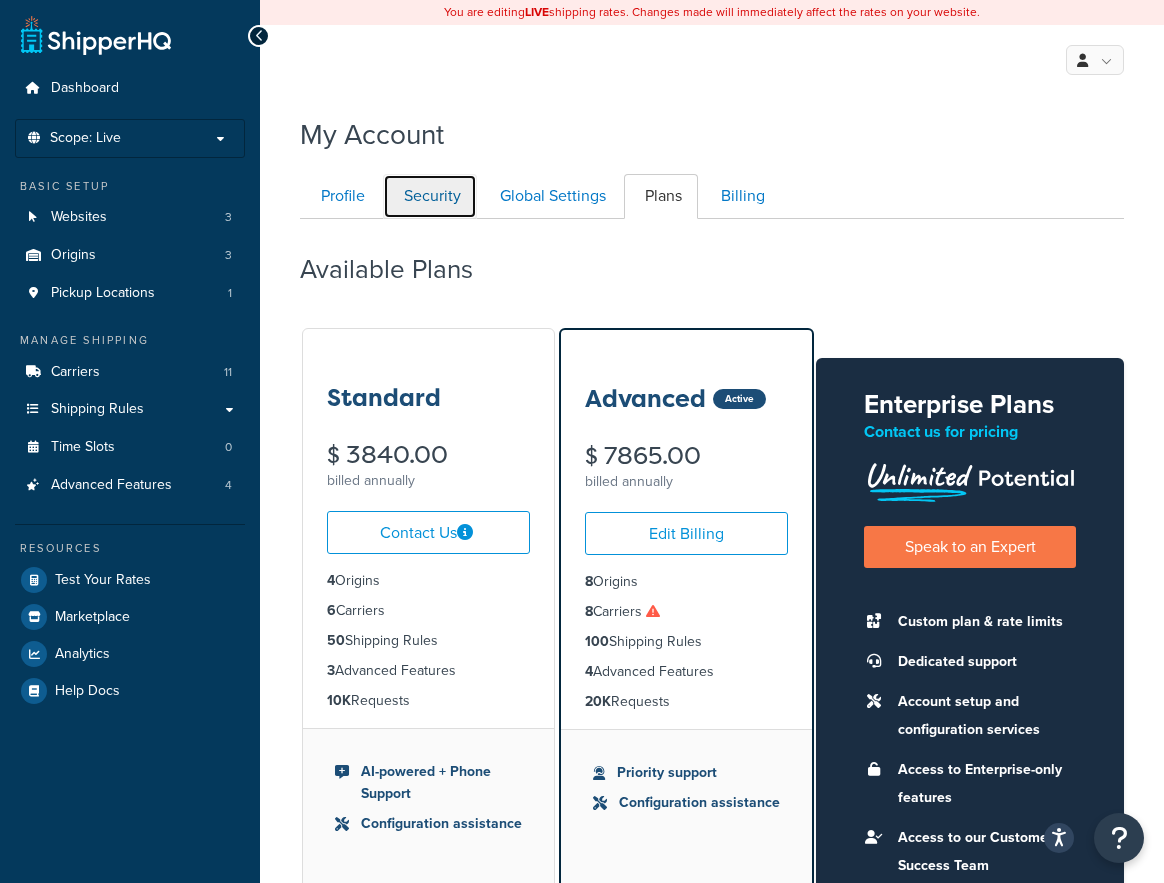 click on "Security" at bounding box center [430, 196] 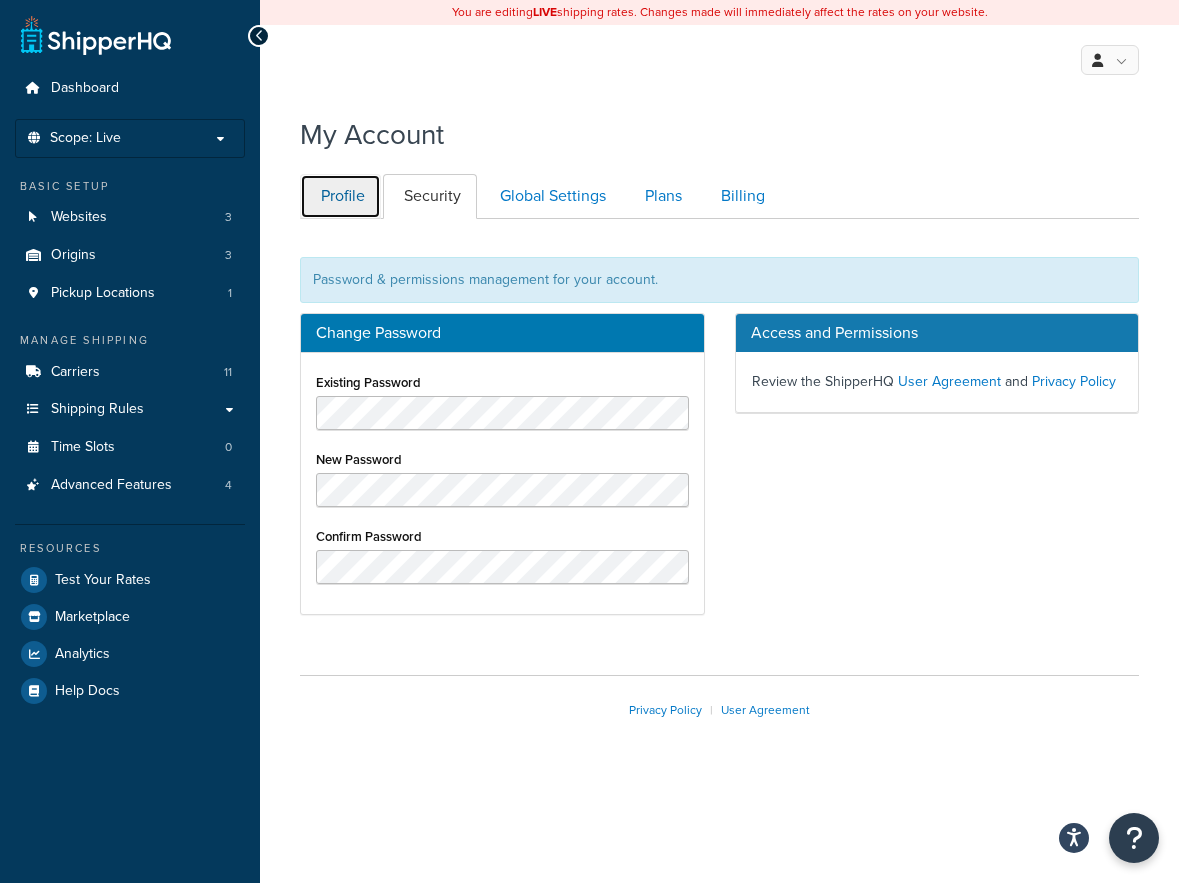 click on "Profile" at bounding box center (340, 196) 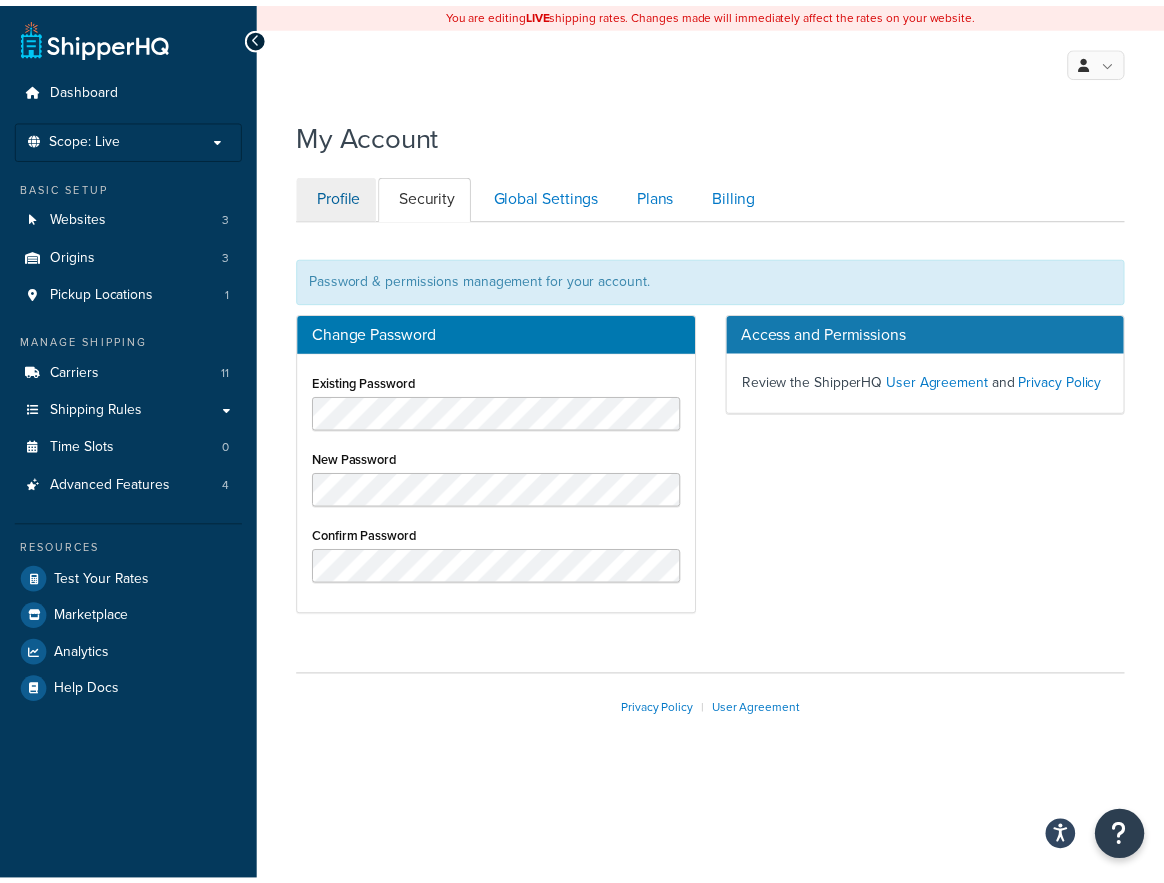 scroll, scrollTop: 220, scrollLeft: 0, axis: vertical 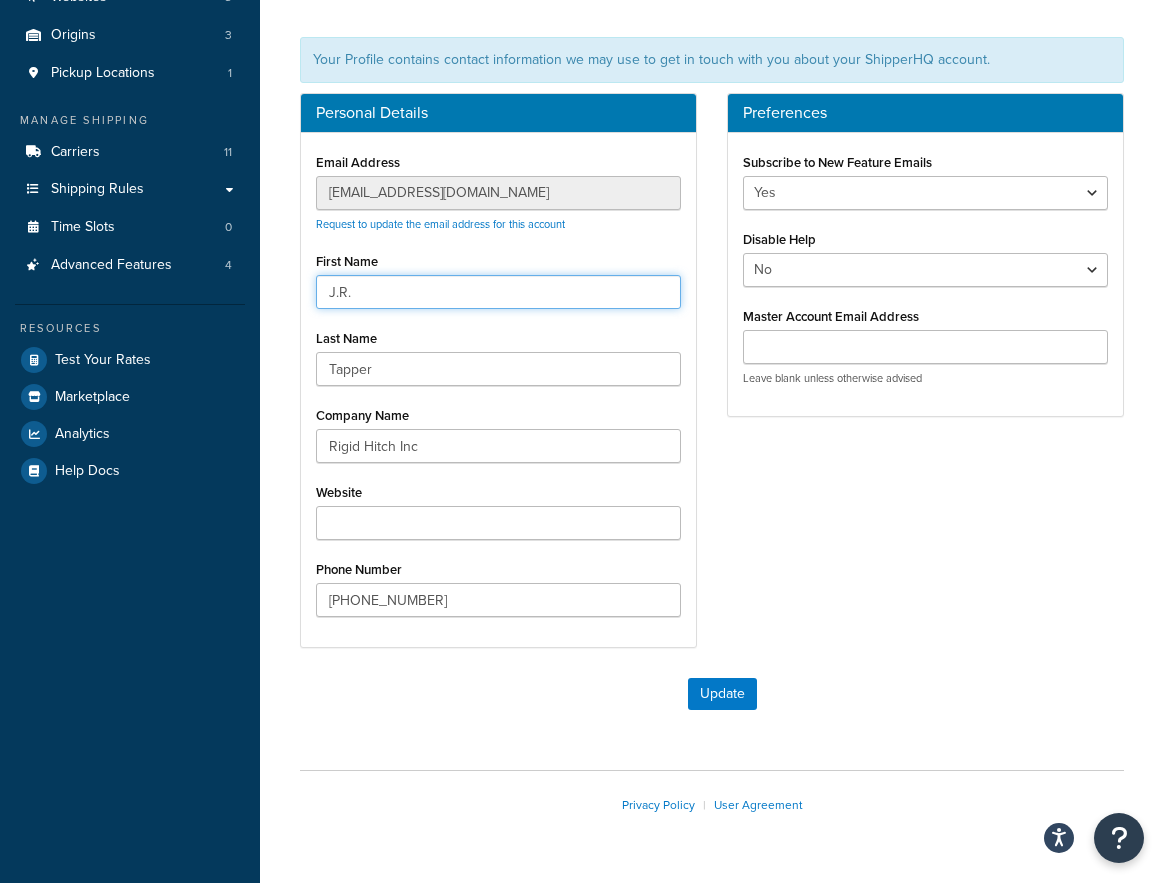 click on "J.R." at bounding box center (498, 292) 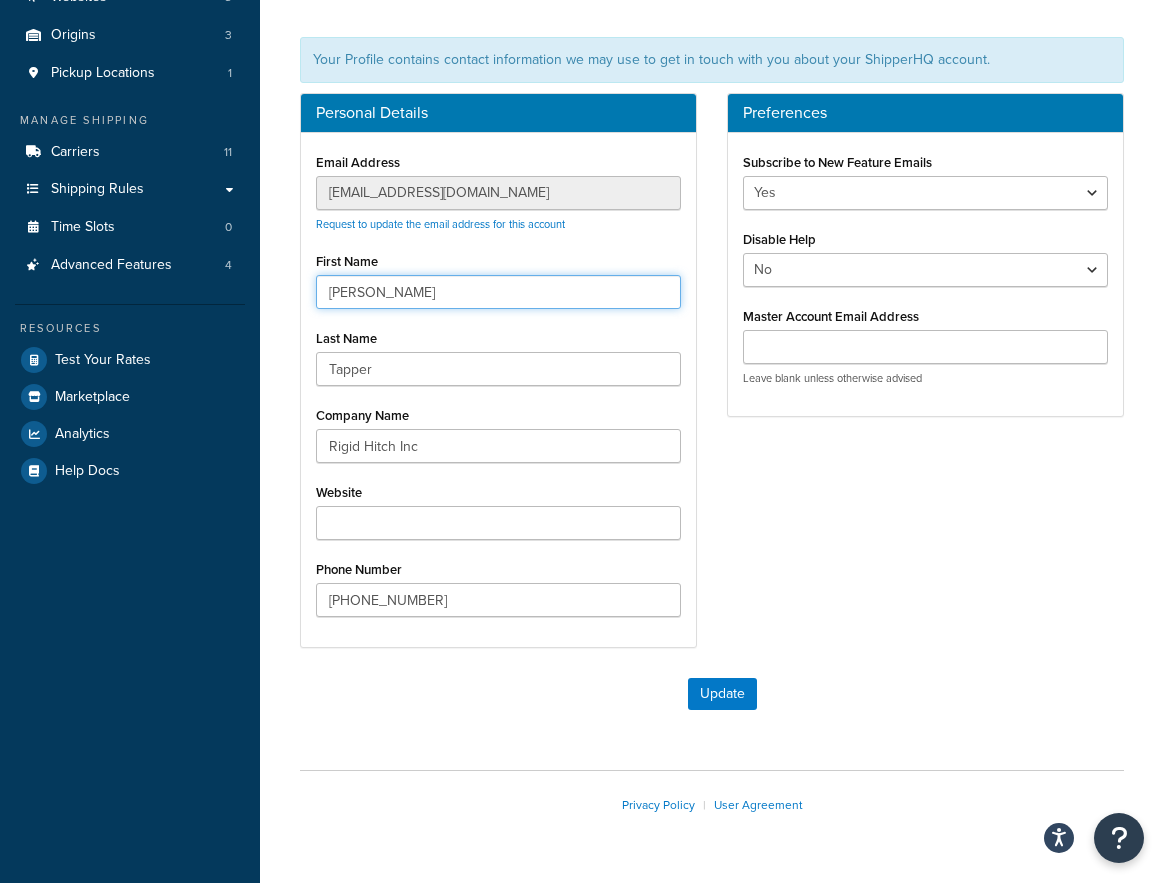 type on "Eldon" 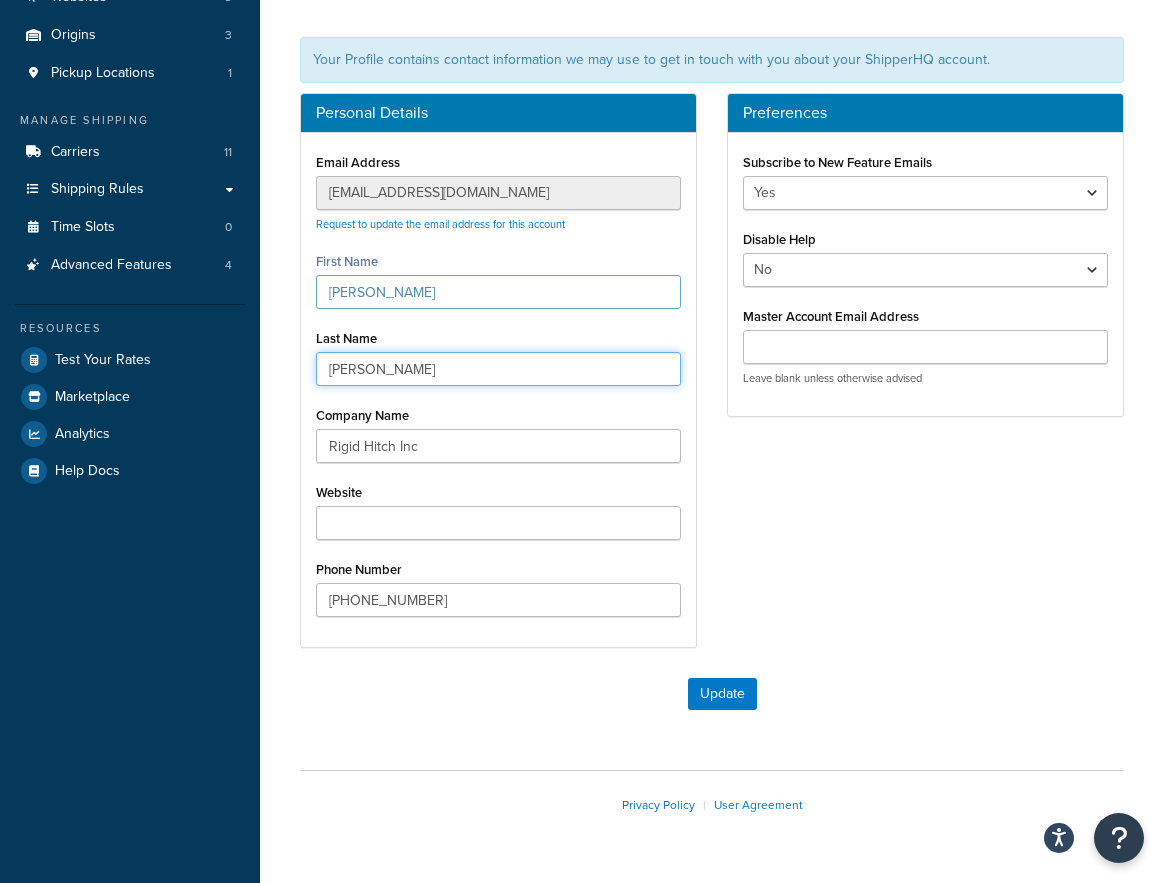 type on "Nash" 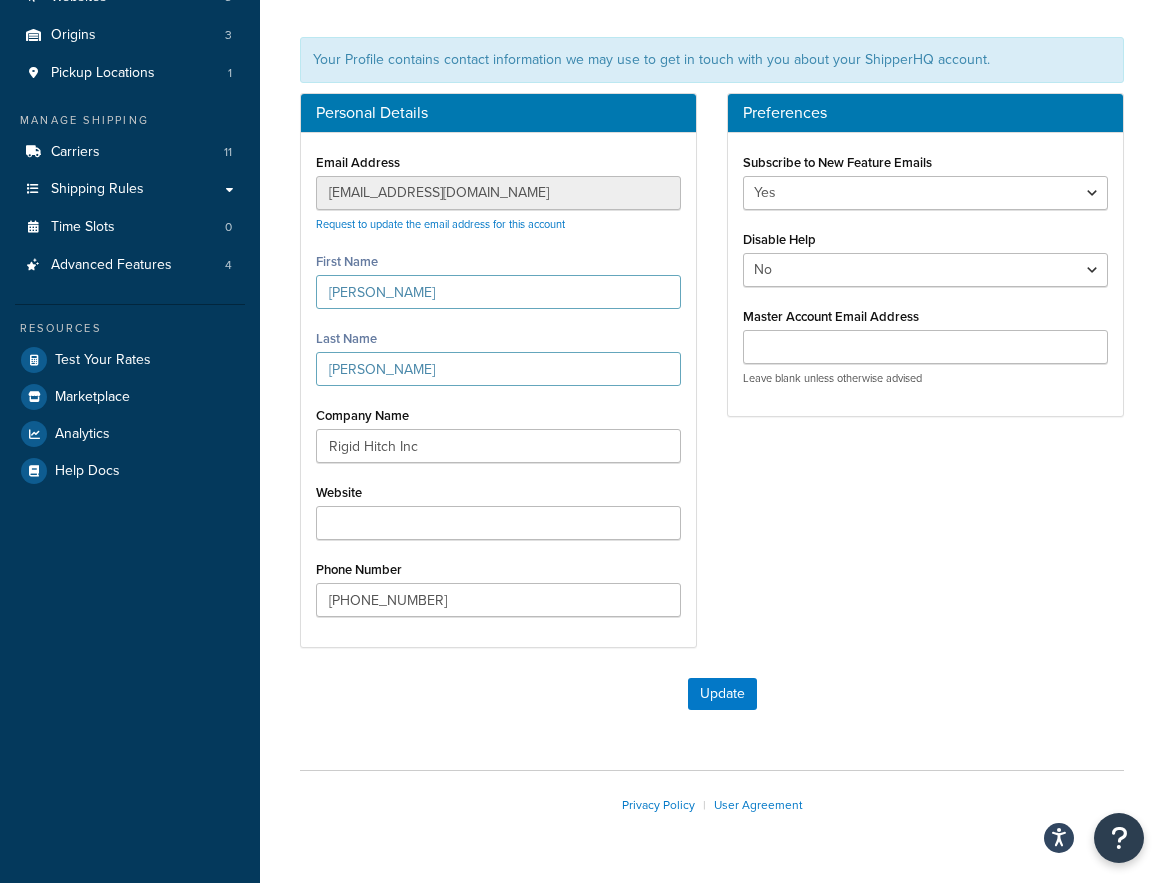 click on "Personal Details
Email Address eldnas@rigidhitch.com Request to update the email address for this account
First Name Eldon
Last Name Nash
Company Name Rigid Hitch Inc
Website
Phone Number 952-736-2224
Preferences
Subscribe to New Feature Emails
Yes
No
Disable Help
Yes
No
Master Account Email Address Leave blank unless otherwise advised" at bounding box center (712, 380) 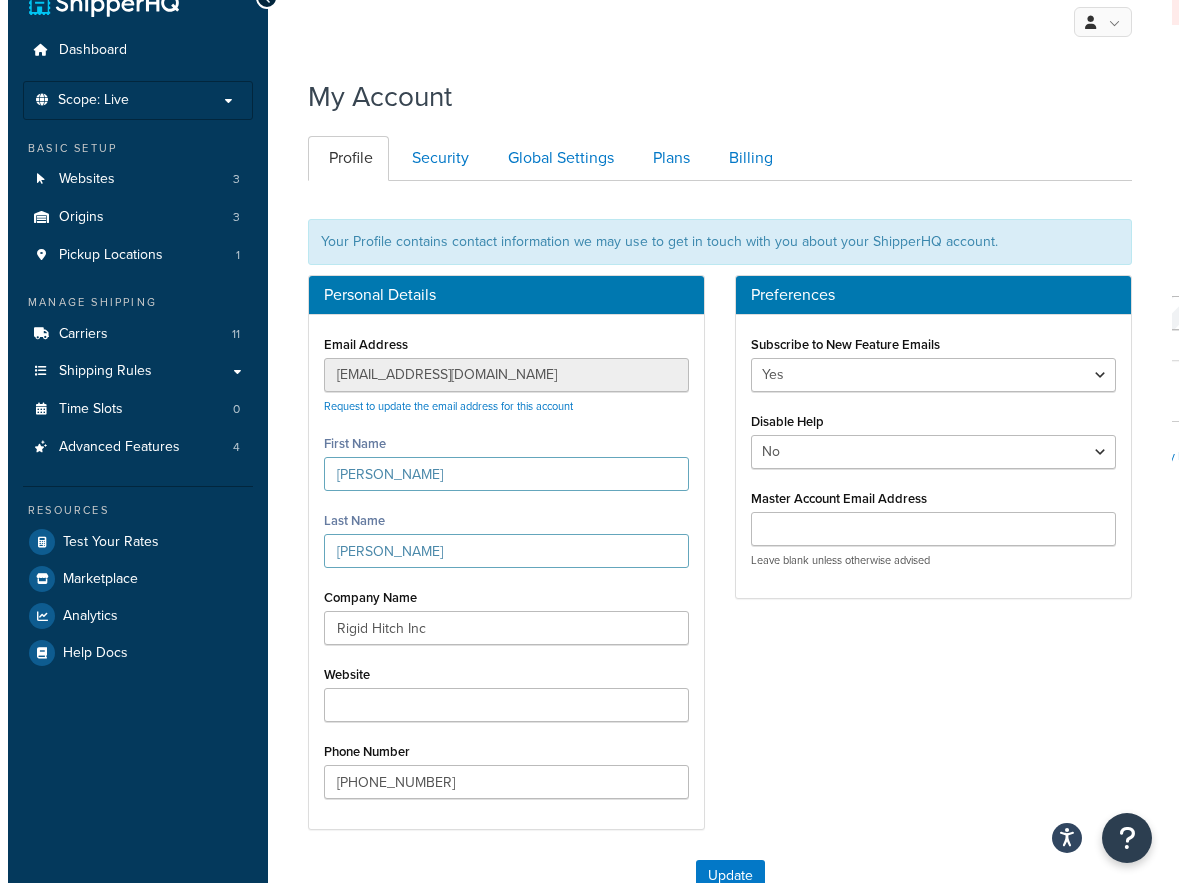 scroll, scrollTop: 0, scrollLeft: 0, axis: both 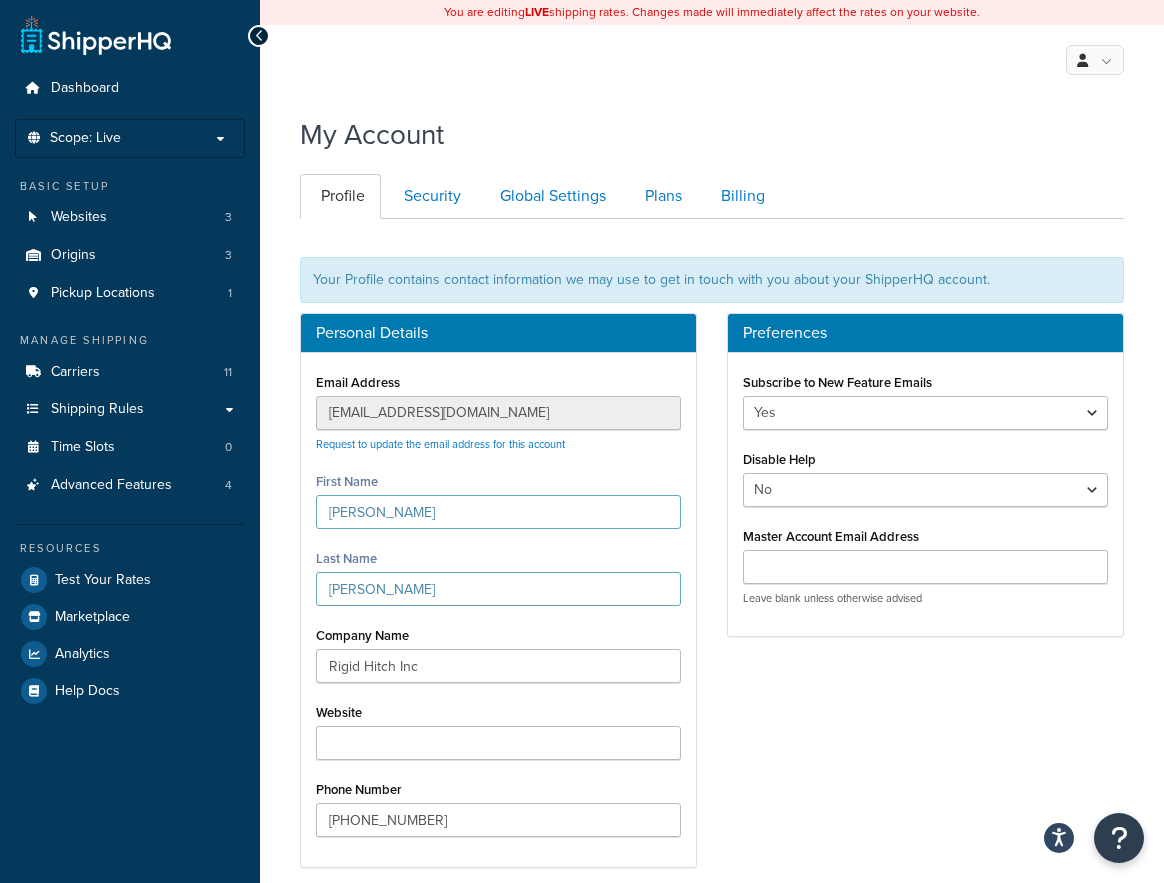 click on "You are editing  LIVE  shipping rates. Changes made will immediately affect the rates on your website.
My Profile   Billing   Global Settings   Contact Us   Logout
My Account
Contact Us
Send Us A Message
Contact Information
Name  *
Email  *
Company name  *
Phone  *
Subject  *
Message  *
US Office
Austin, Texas
(512) 215-4900
sales@shipperhq.com" at bounding box center (712, 579) 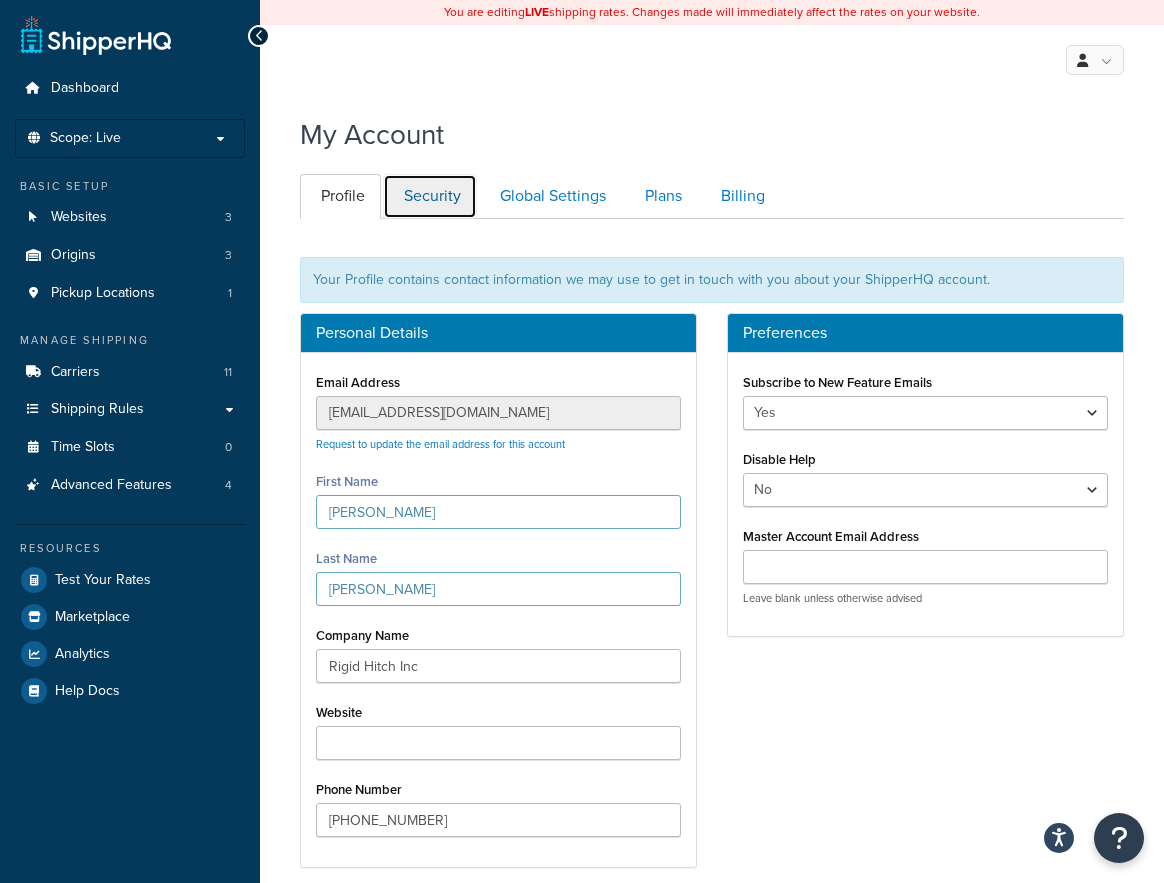 click on "Security" at bounding box center [430, 196] 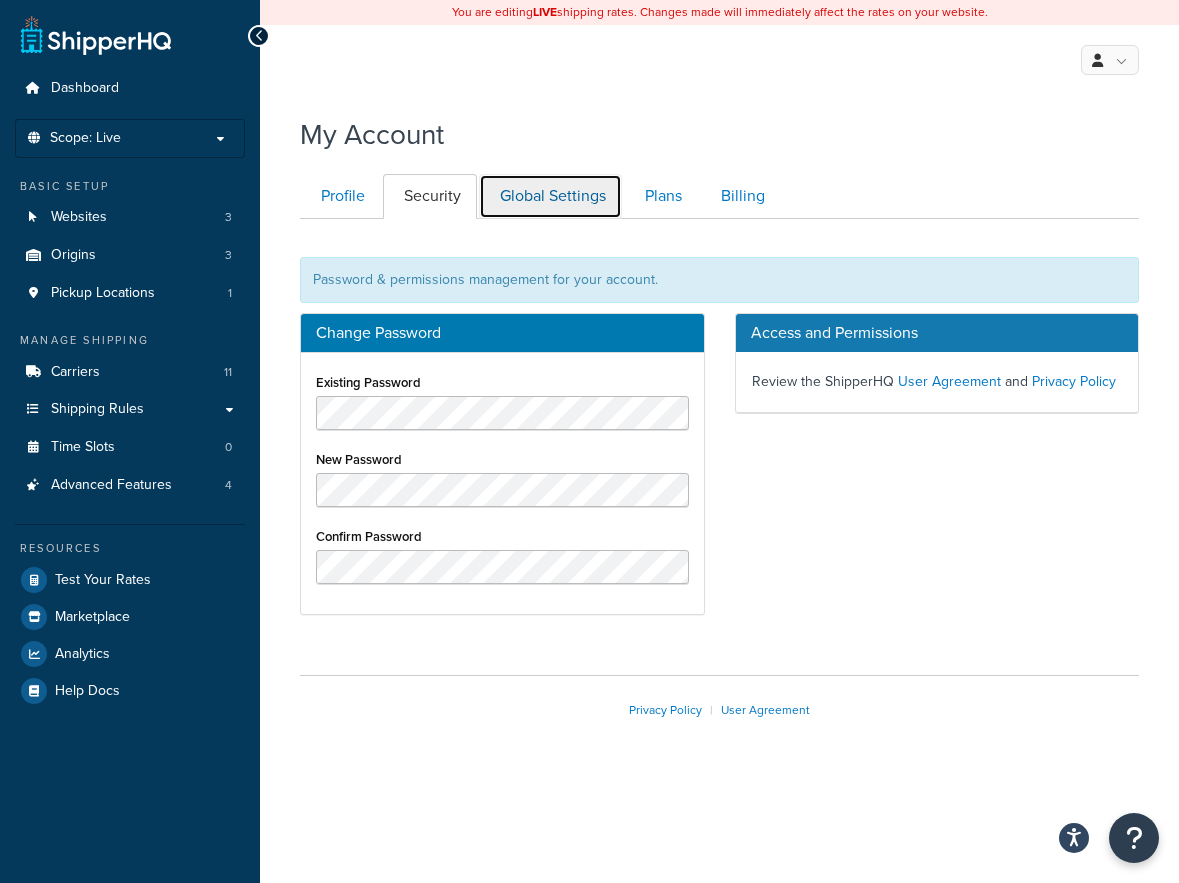click on "Global Settings" at bounding box center (550, 196) 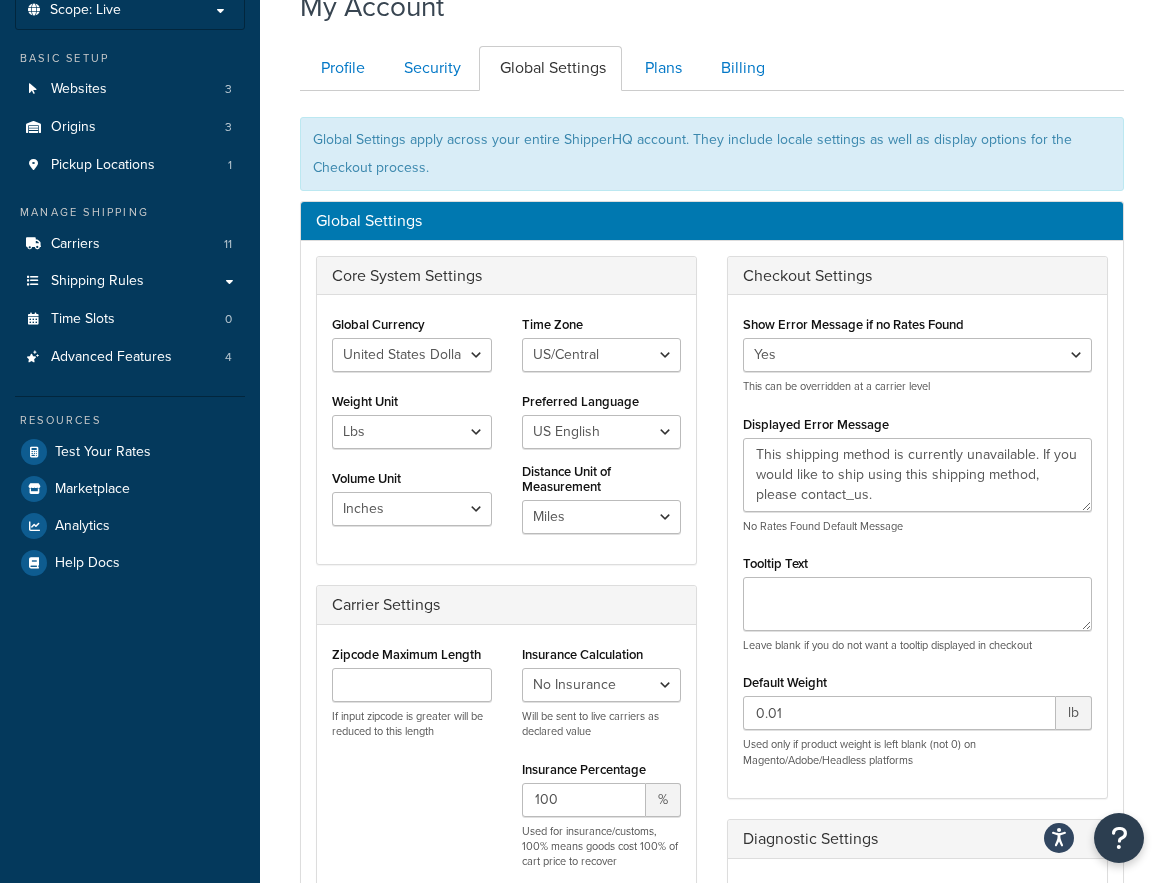 scroll, scrollTop: 0, scrollLeft: 0, axis: both 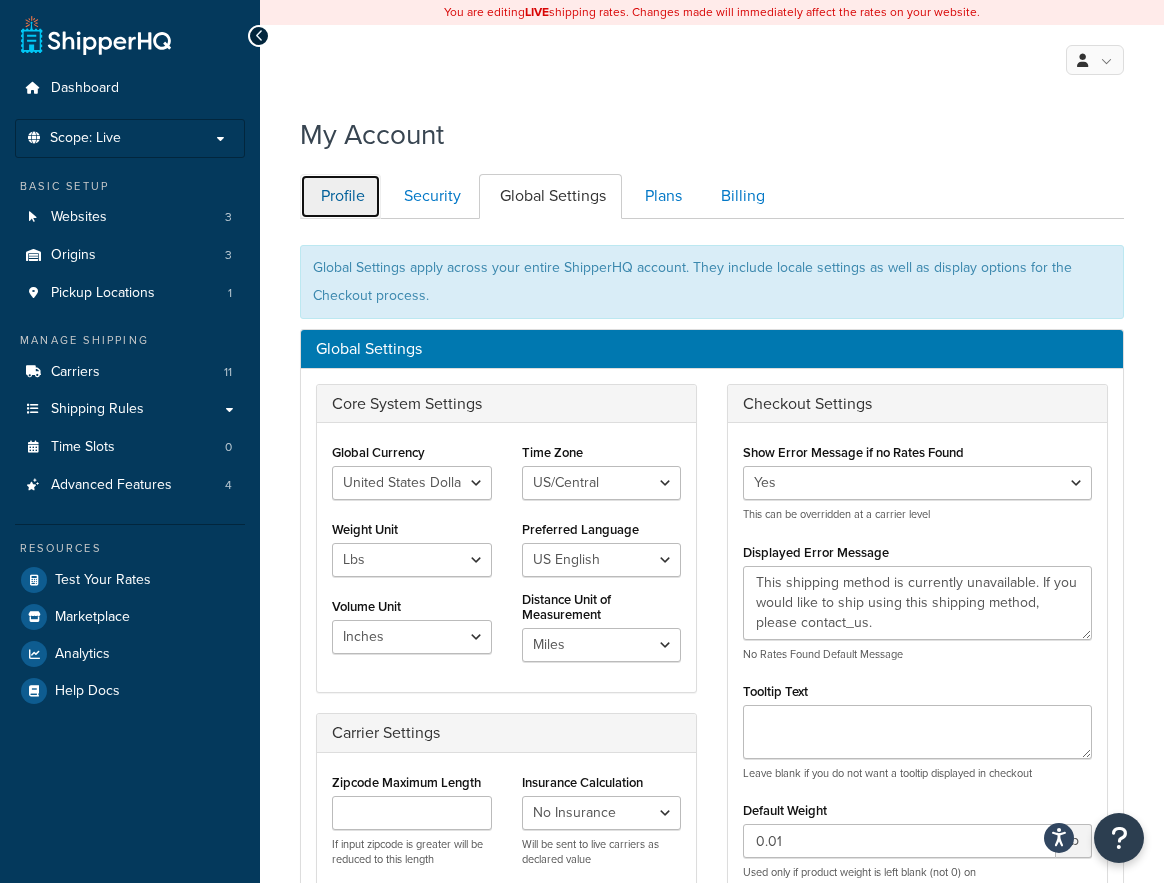 click on "Profile" at bounding box center (340, 196) 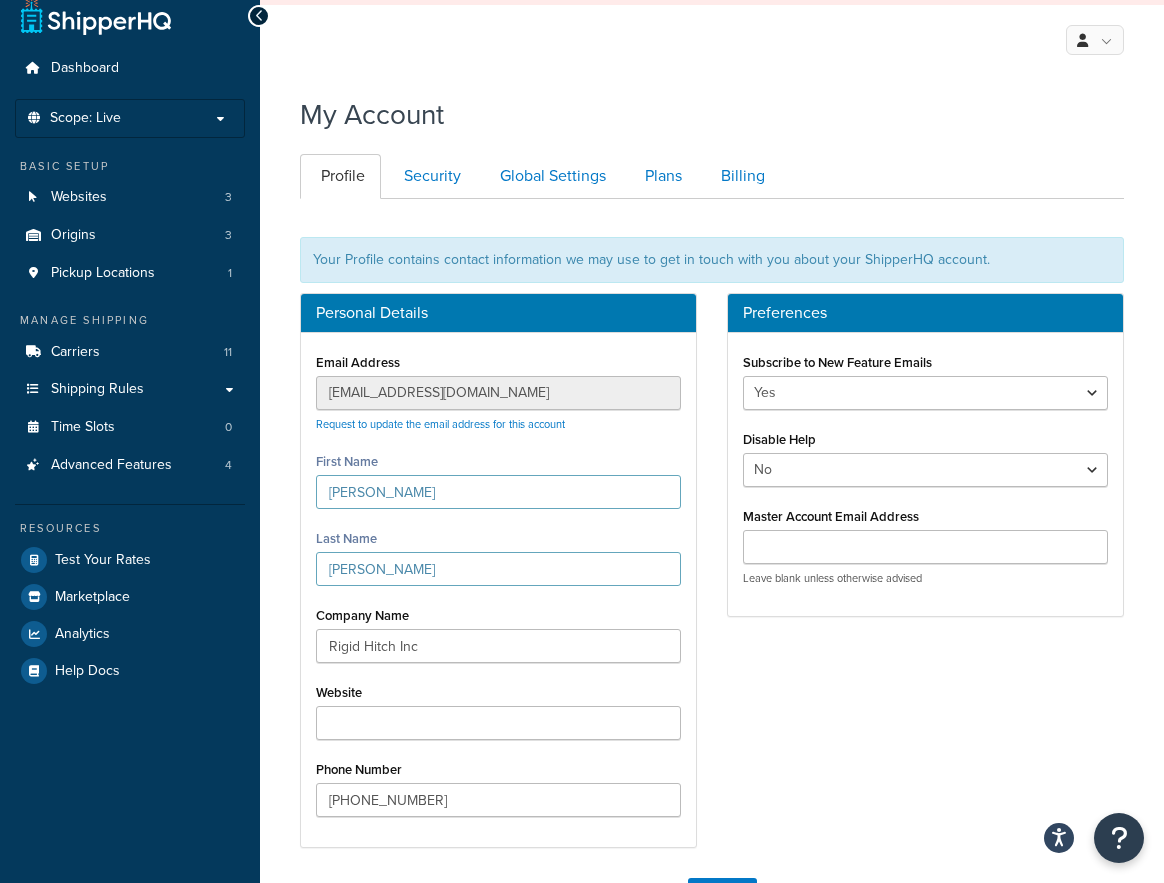 scroll, scrollTop: 0, scrollLeft: 0, axis: both 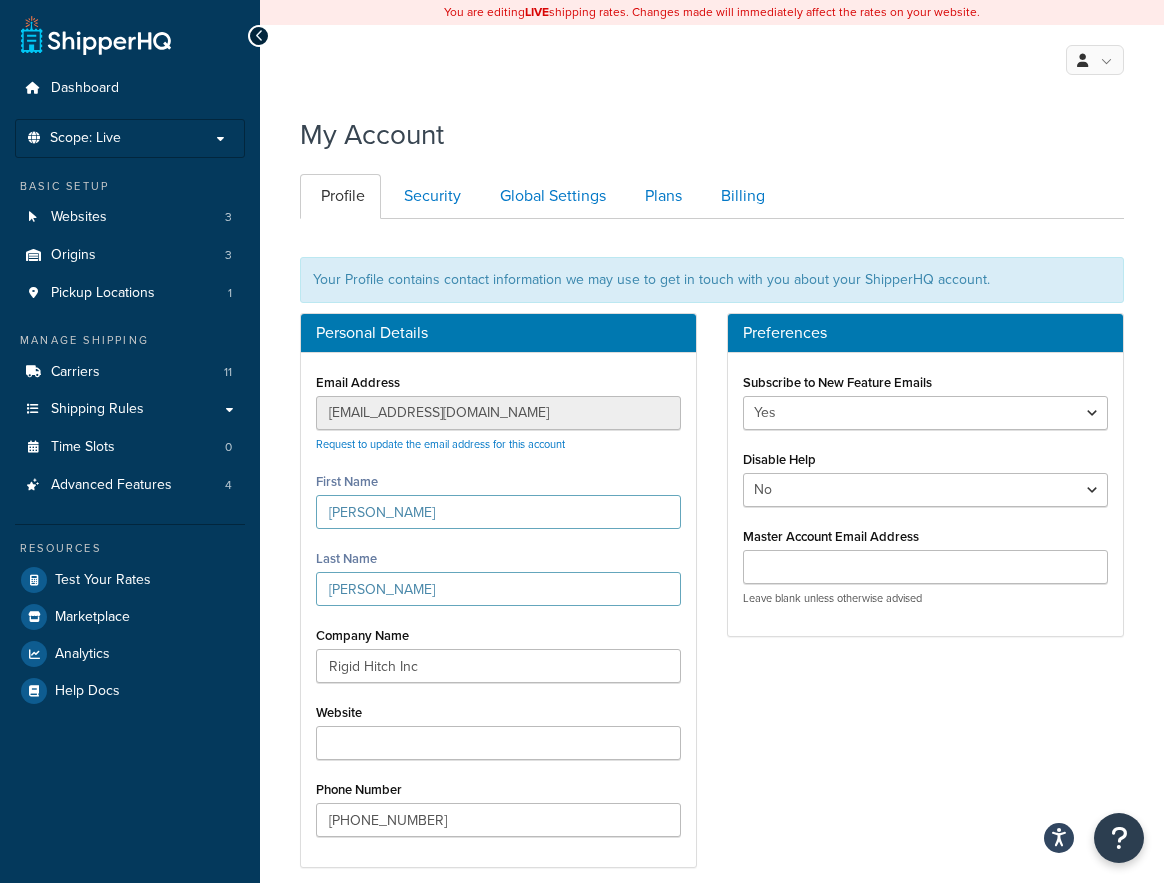 click on "My Account" at bounding box center [712, 129] 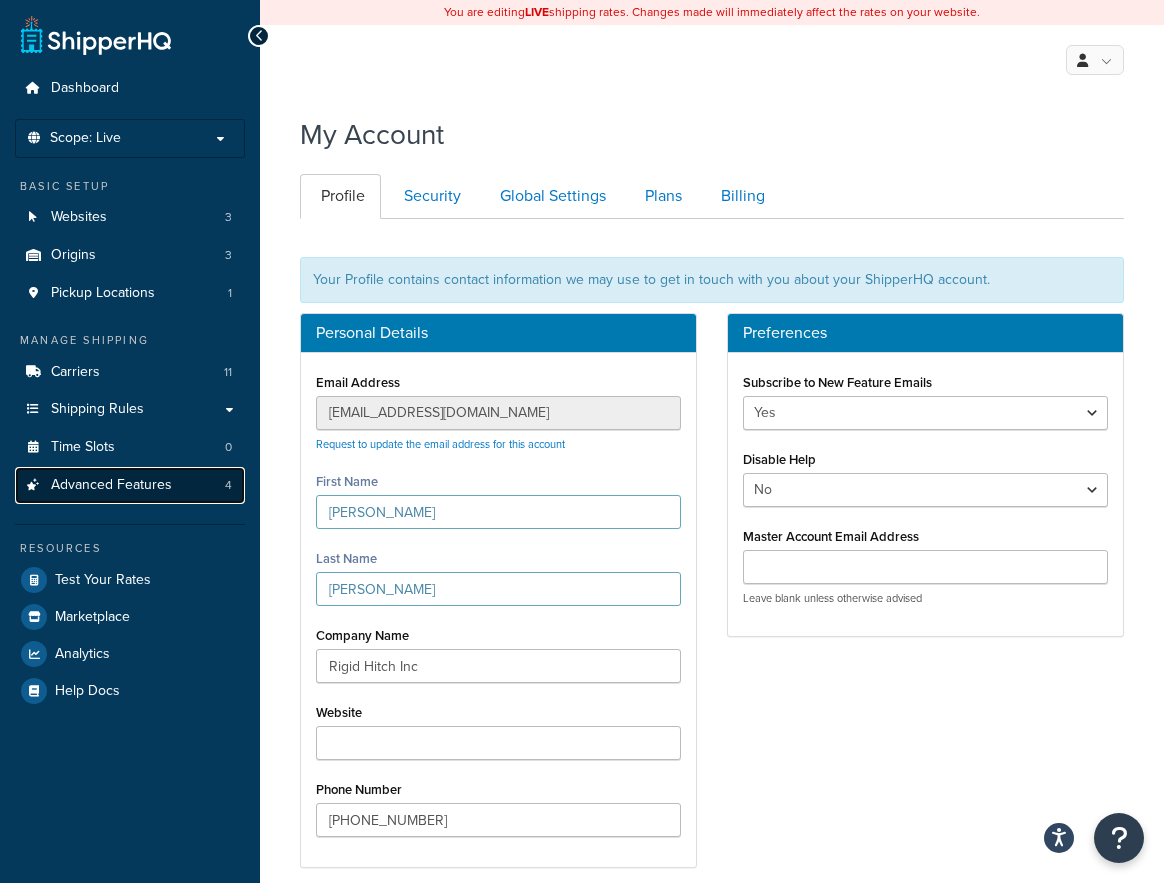 click on "Advanced Features" at bounding box center [111, 485] 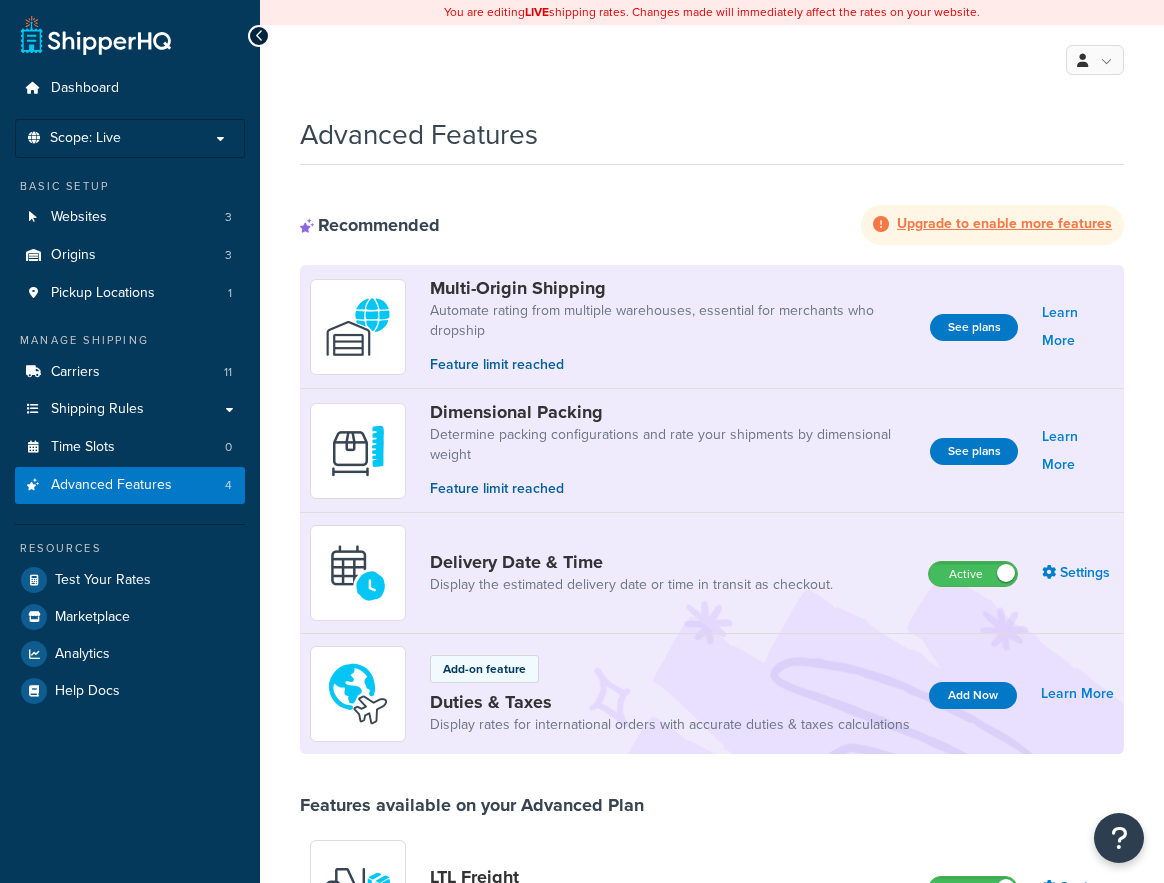 scroll, scrollTop: 0, scrollLeft: 0, axis: both 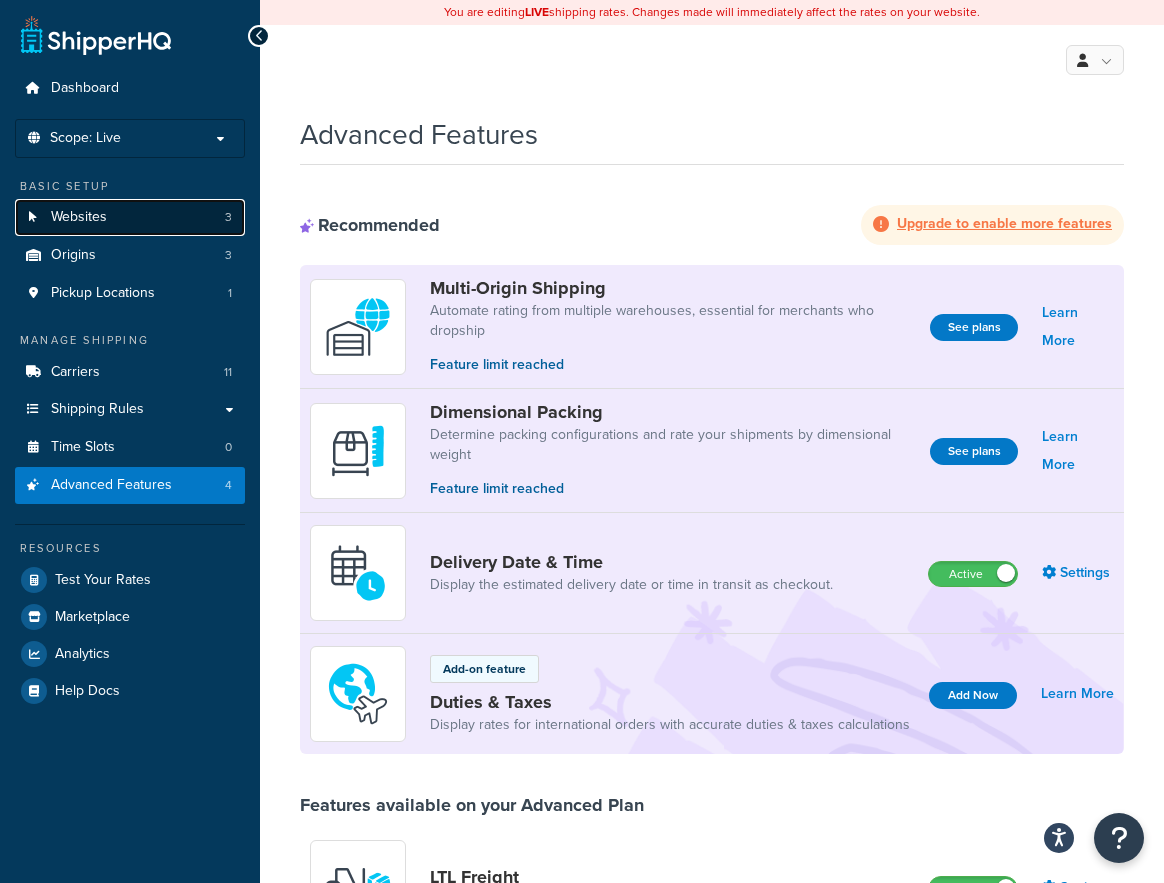 click on "Websites" at bounding box center (79, 217) 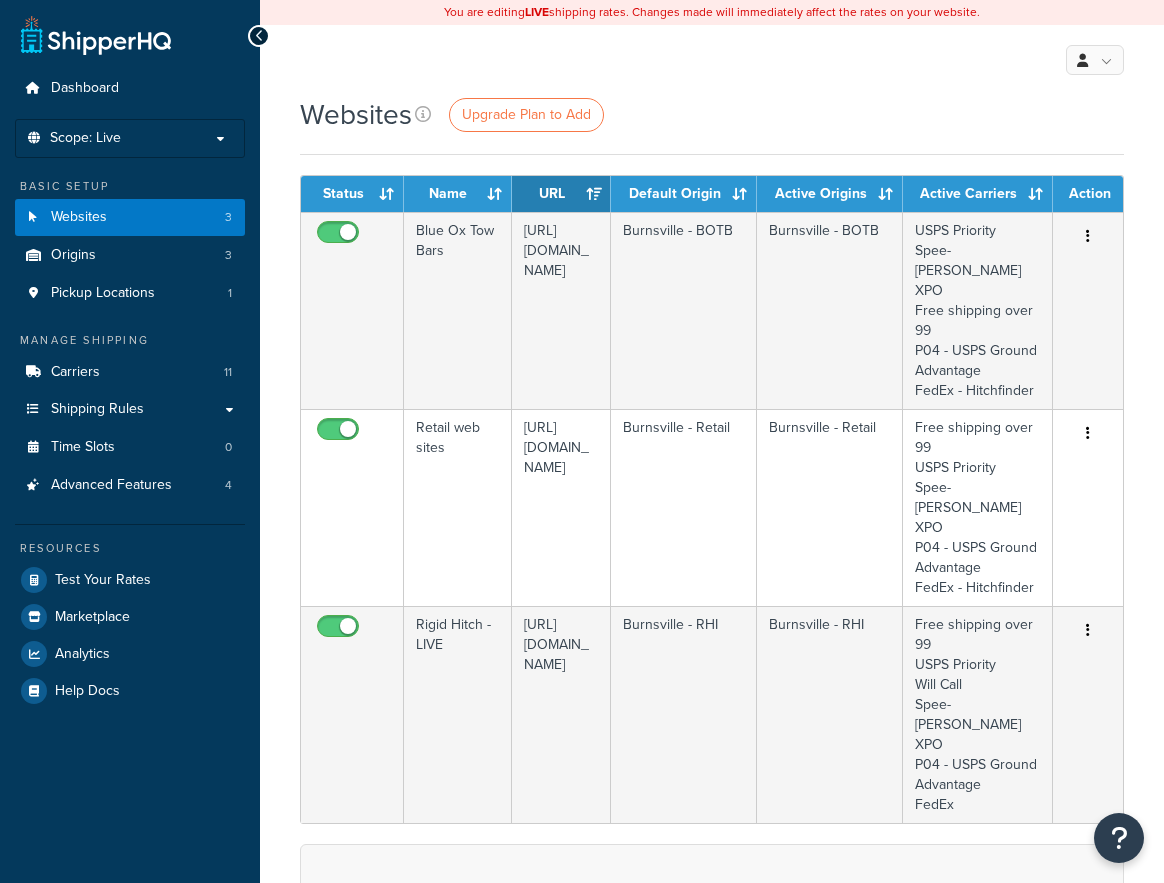 scroll, scrollTop: 0, scrollLeft: 0, axis: both 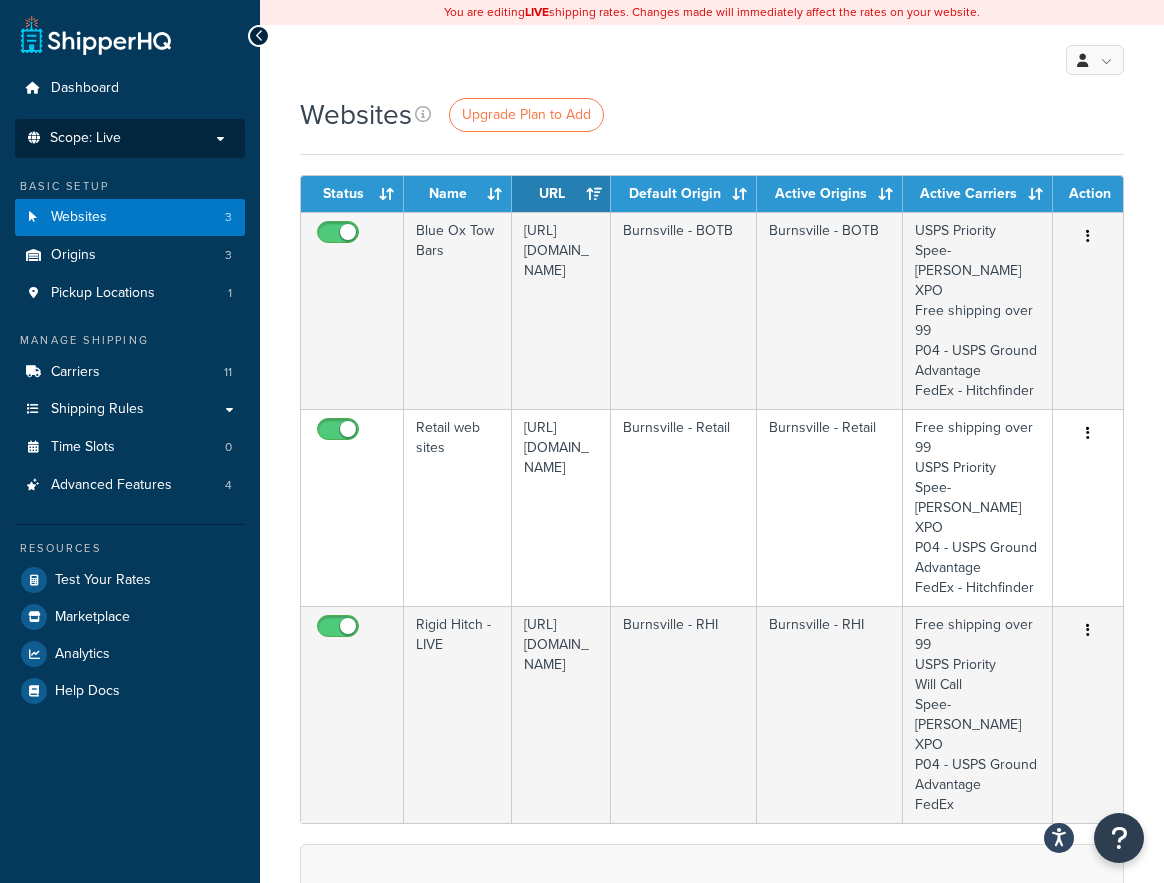 click on "Scope: Live" at bounding box center (130, 138) 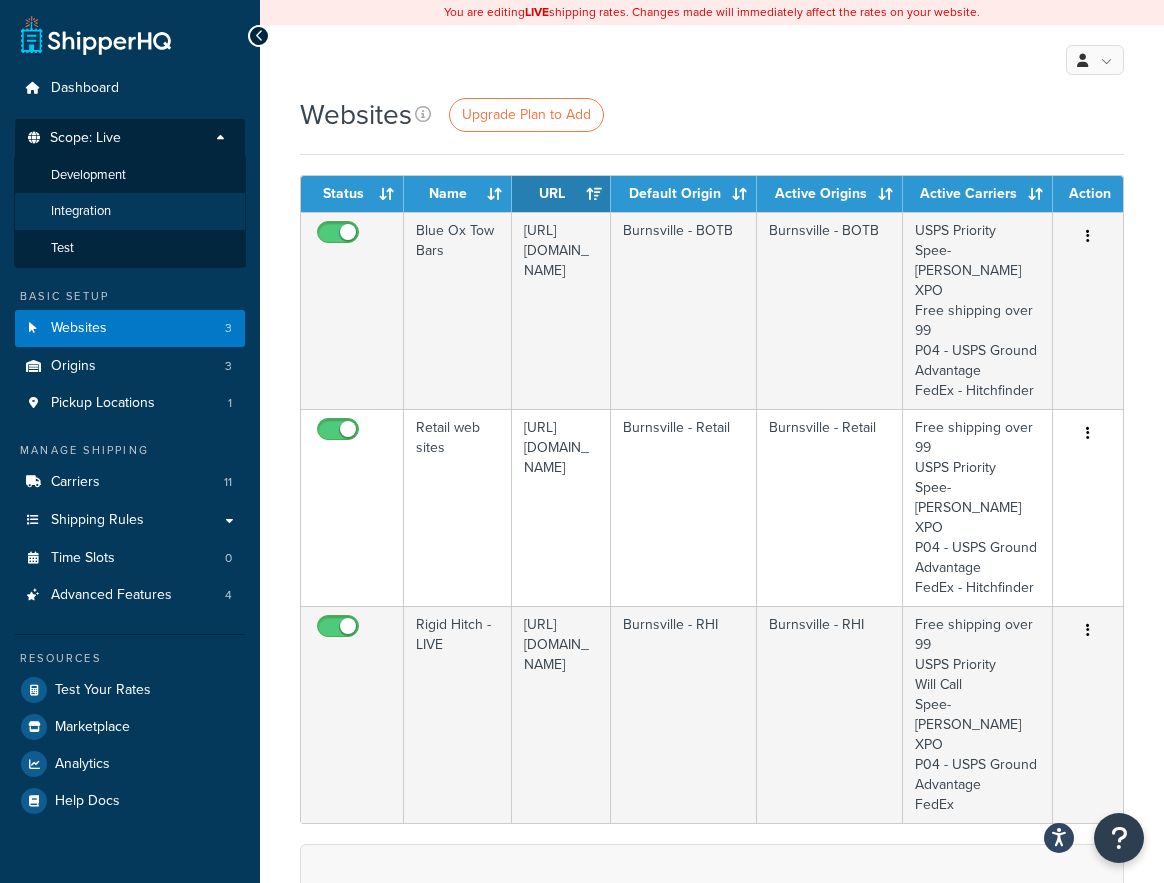 click on "Integration" at bounding box center [81, 211] 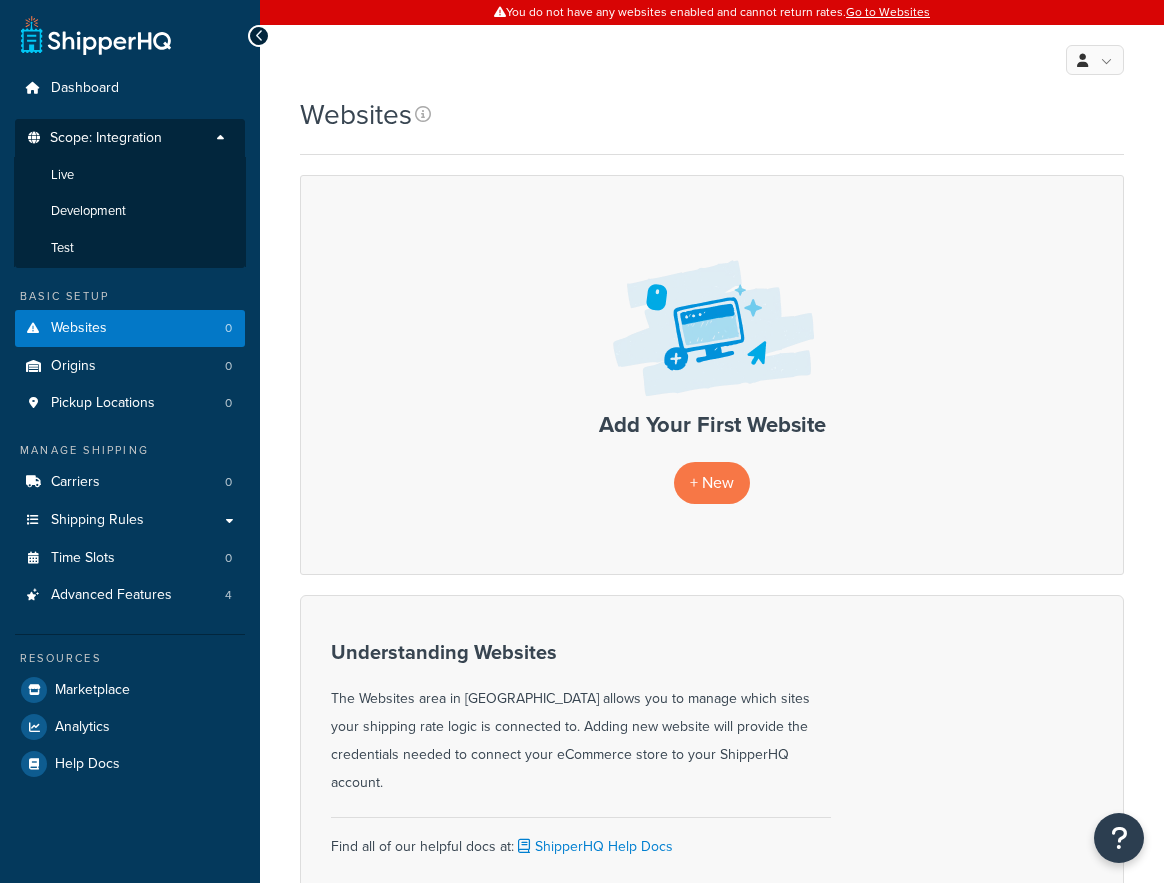 scroll, scrollTop: 0, scrollLeft: 0, axis: both 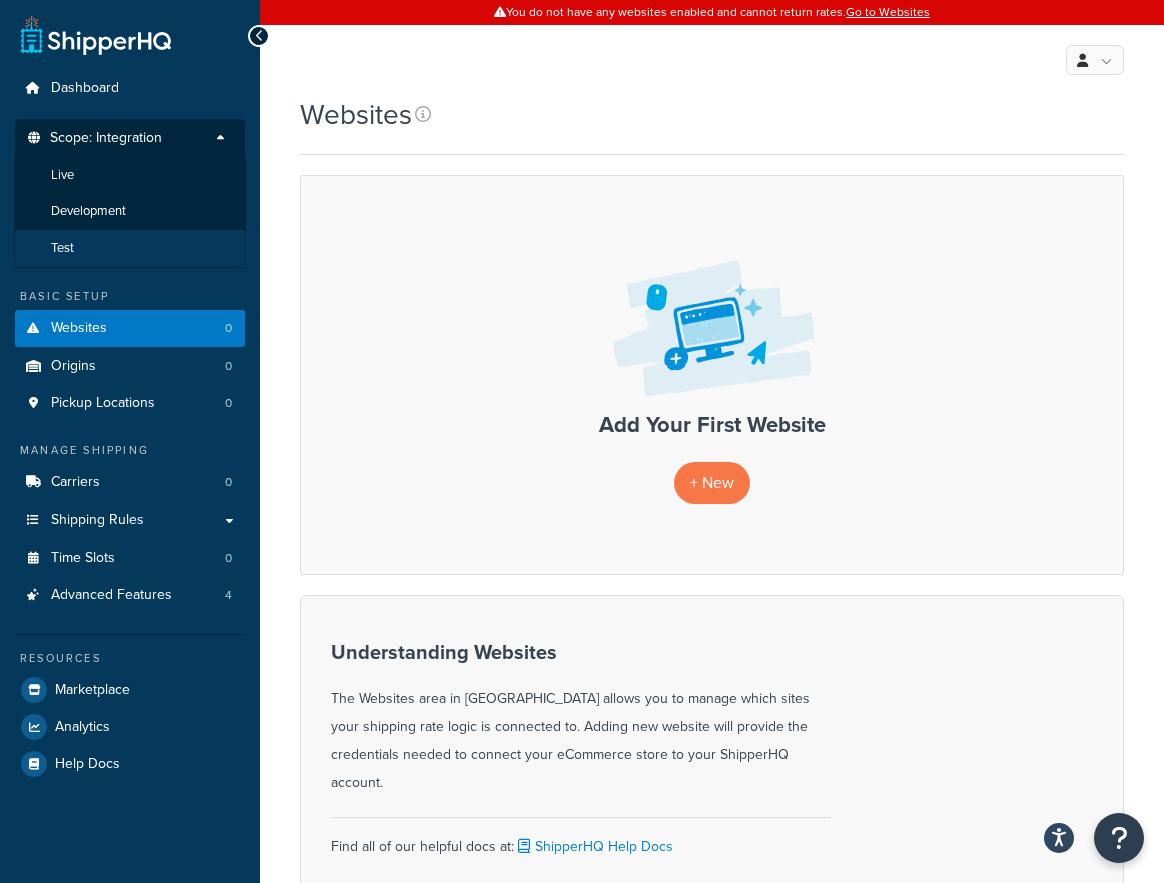click on "Test" at bounding box center [62, 248] 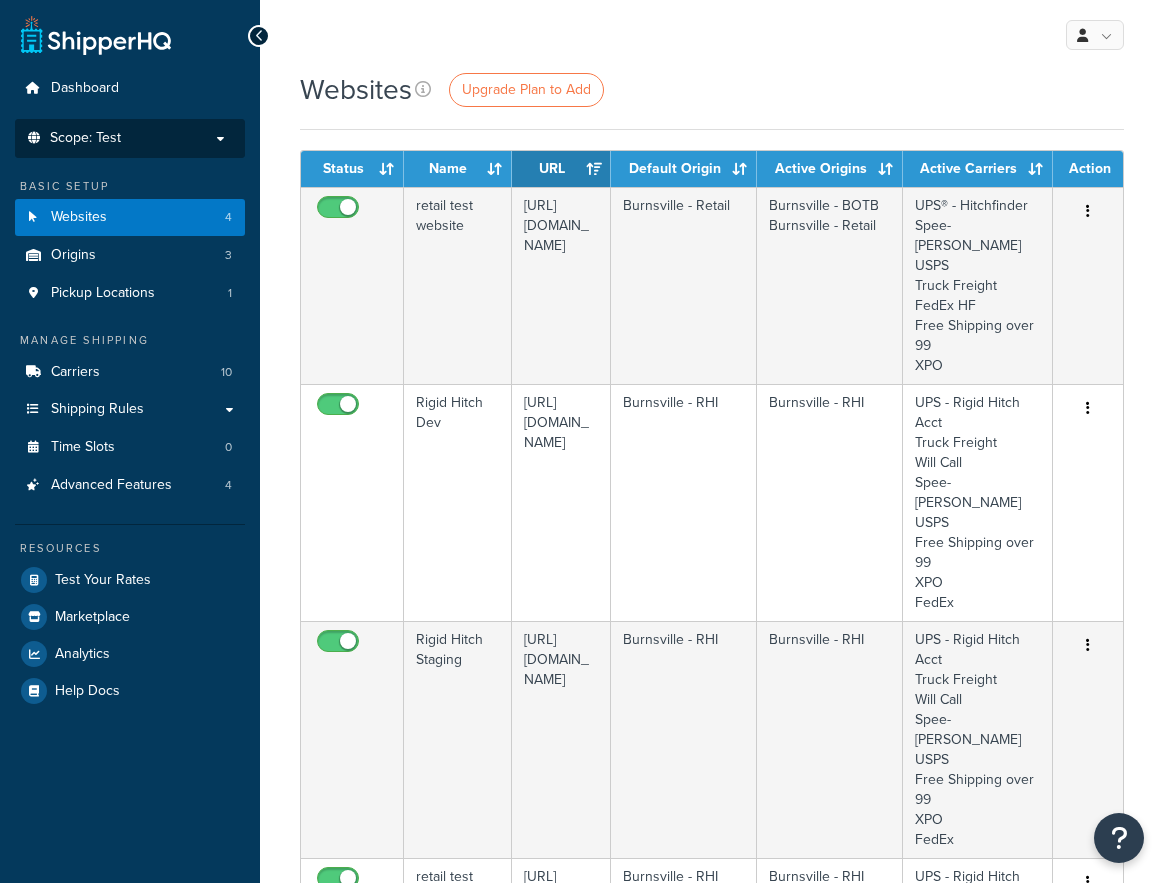 scroll, scrollTop: 0, scrollLeft: 0, axis: both 